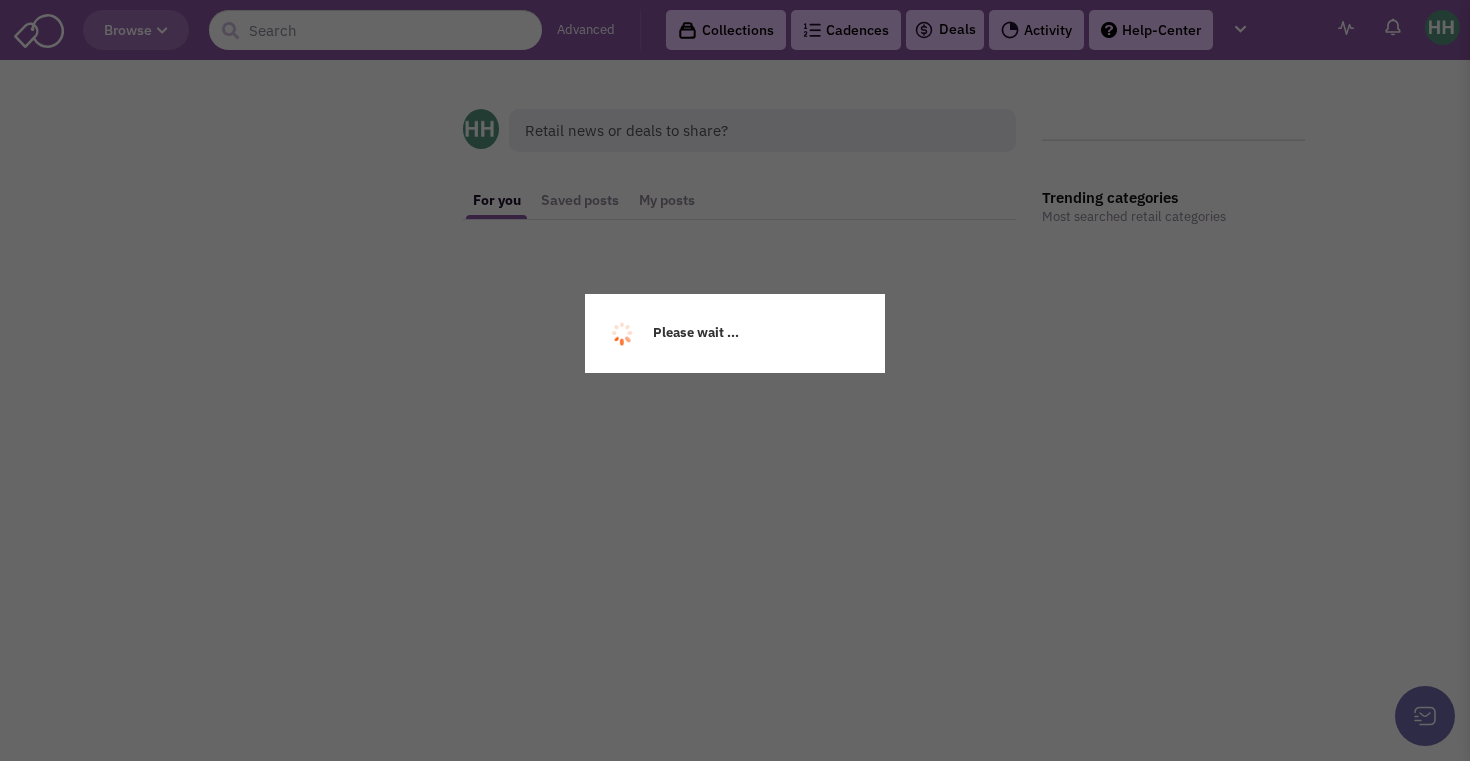 scroll, scrollTop: 0, scrollLeft: 0, axis: both 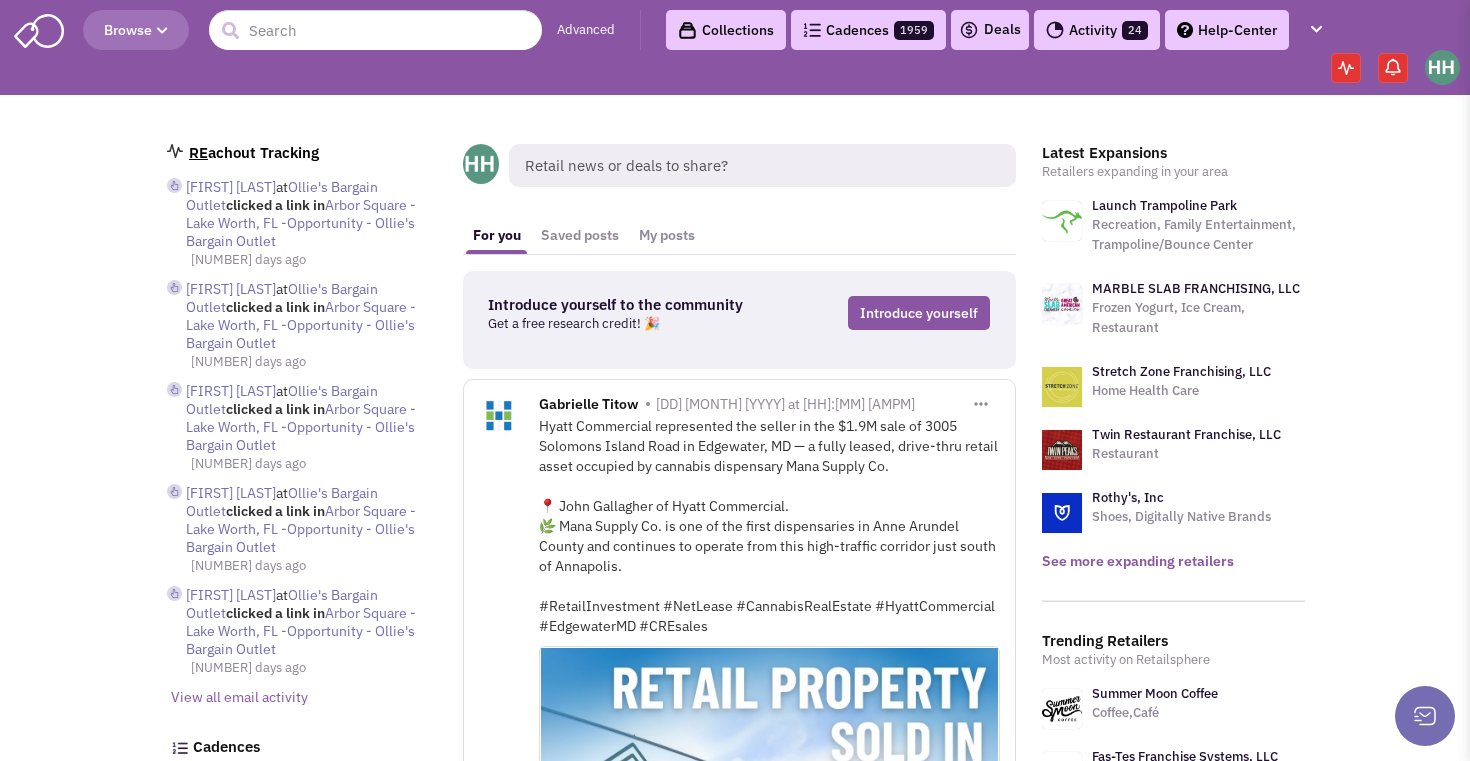 click on "See more expanding retailers" at bounding box center [1138, 561] 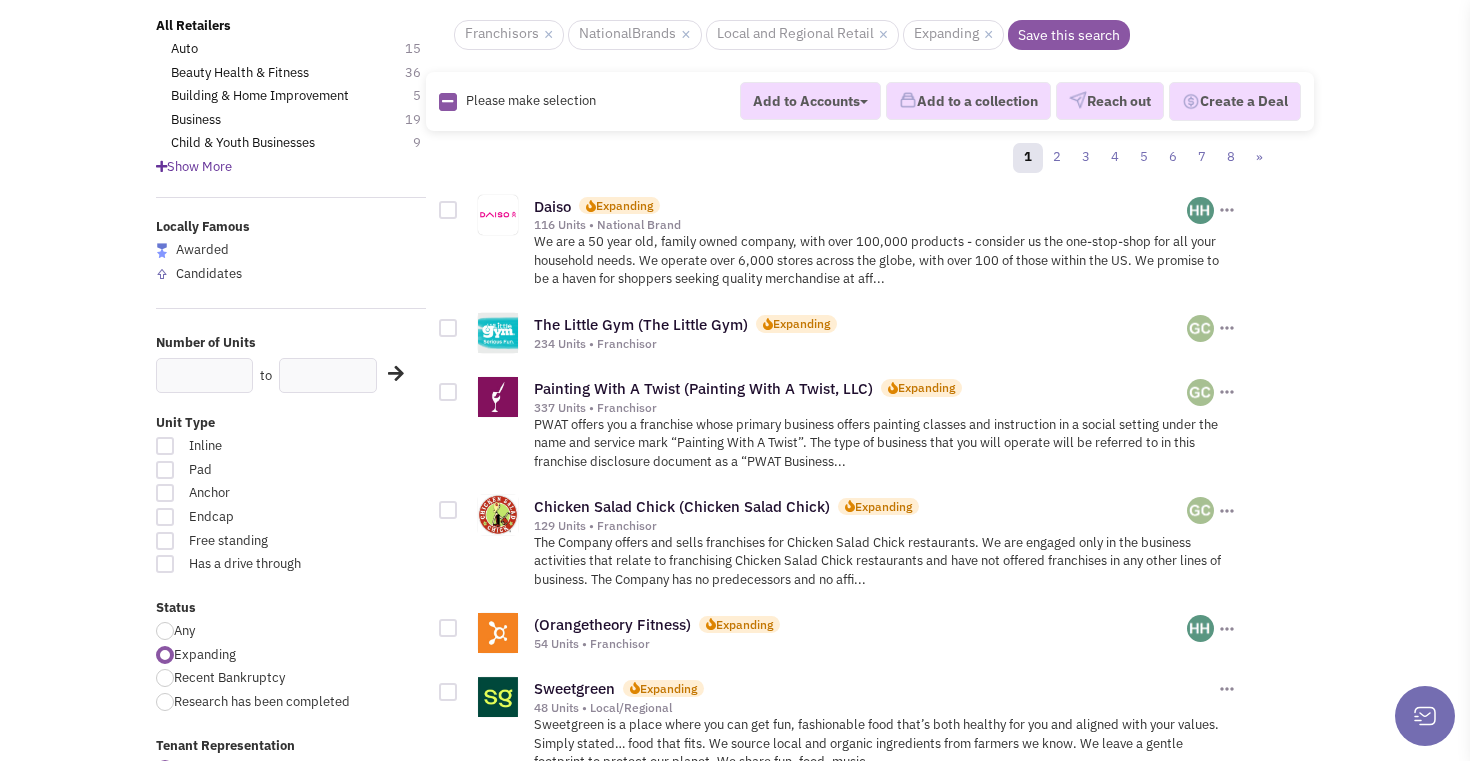 scroll, scrollTop: 0, scrollLeft: 0, axis: both 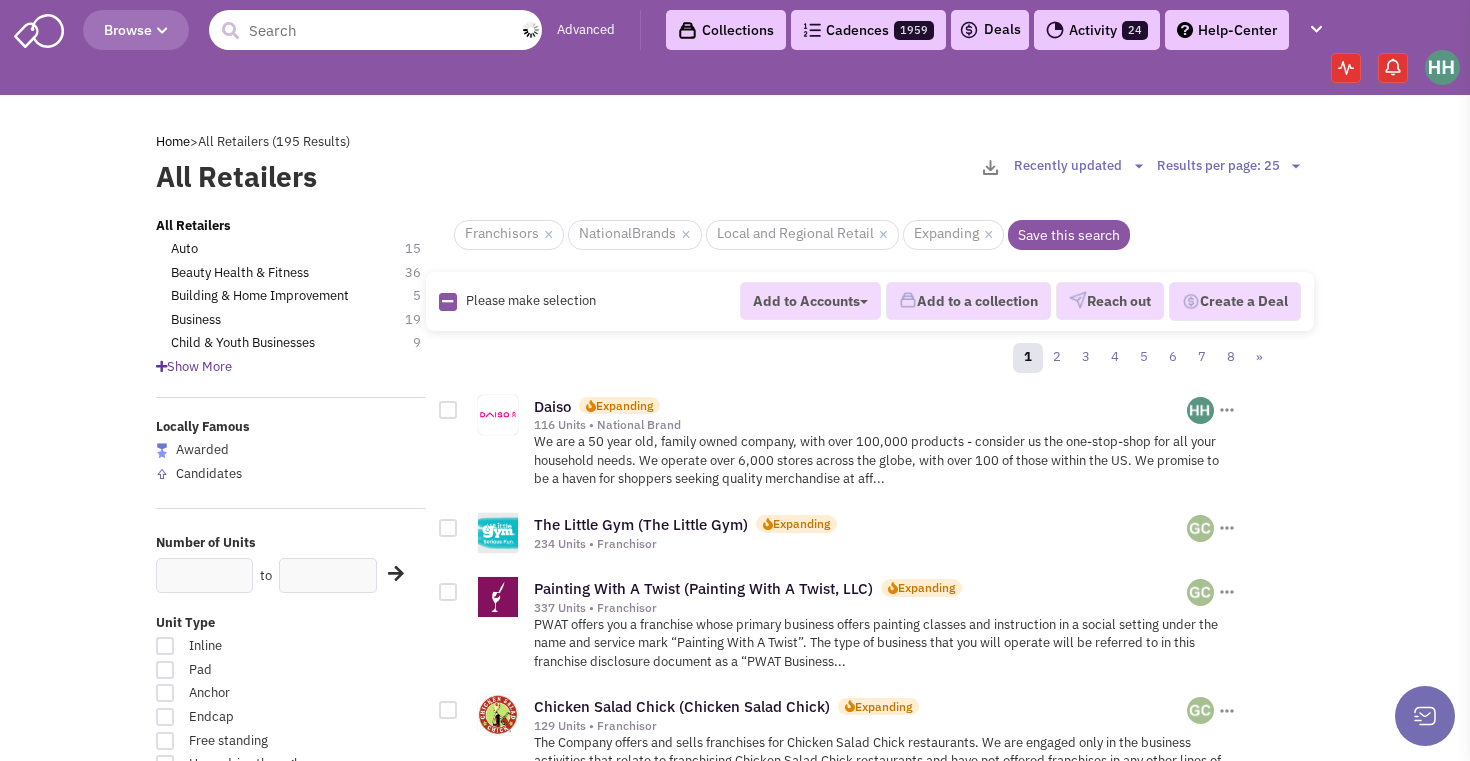 click at bounding box center (375, 30) 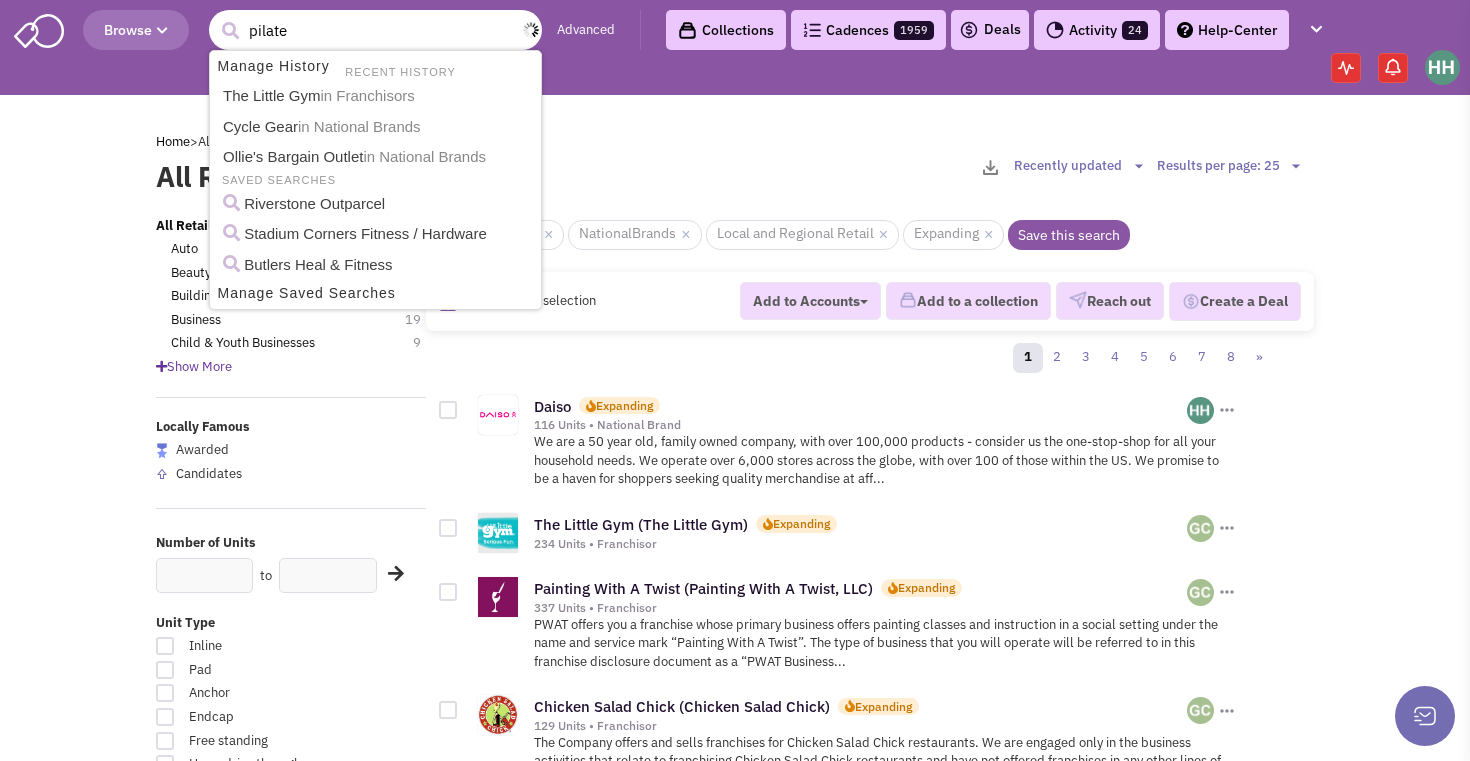 type on "pilates" 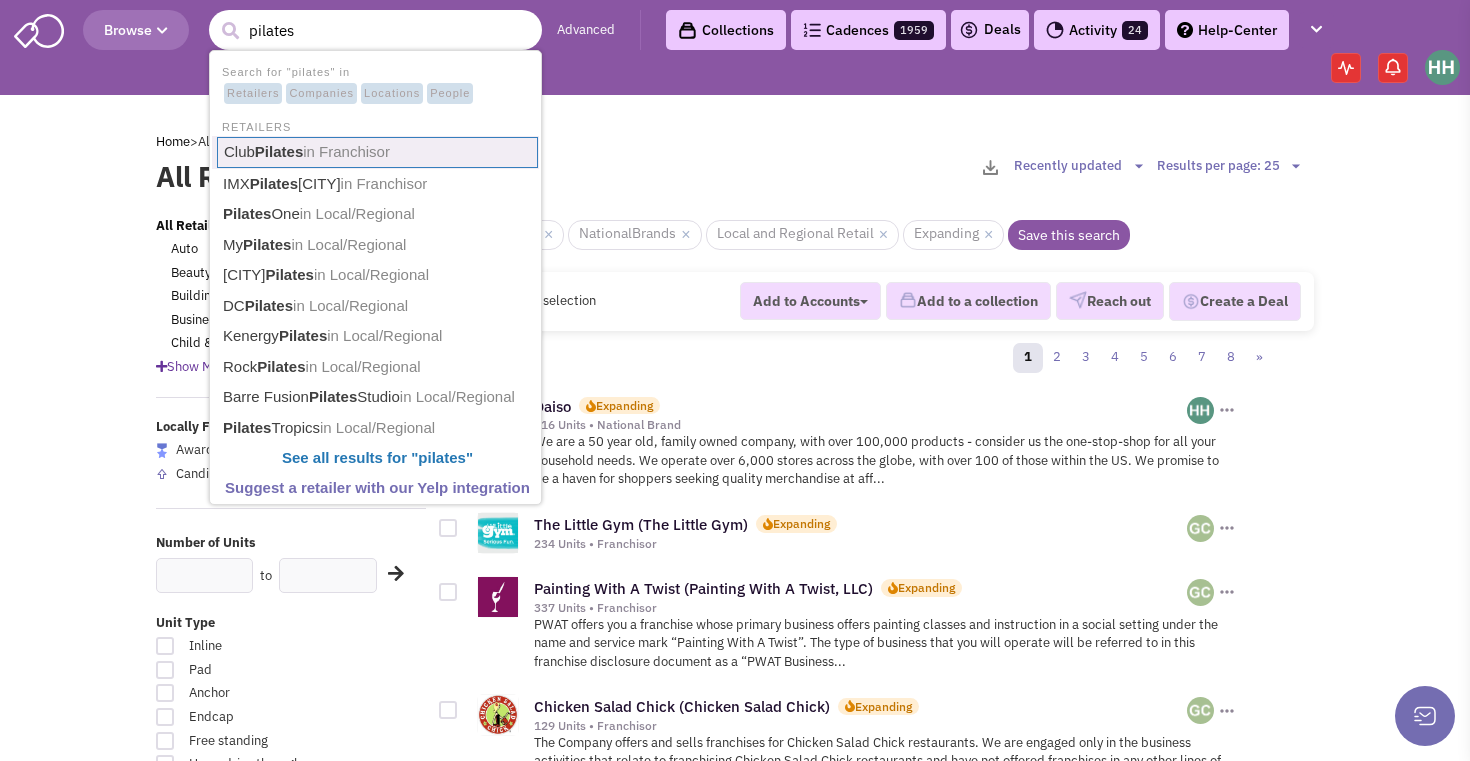 click on "in Franchisor" at bounding box center (346, 151) 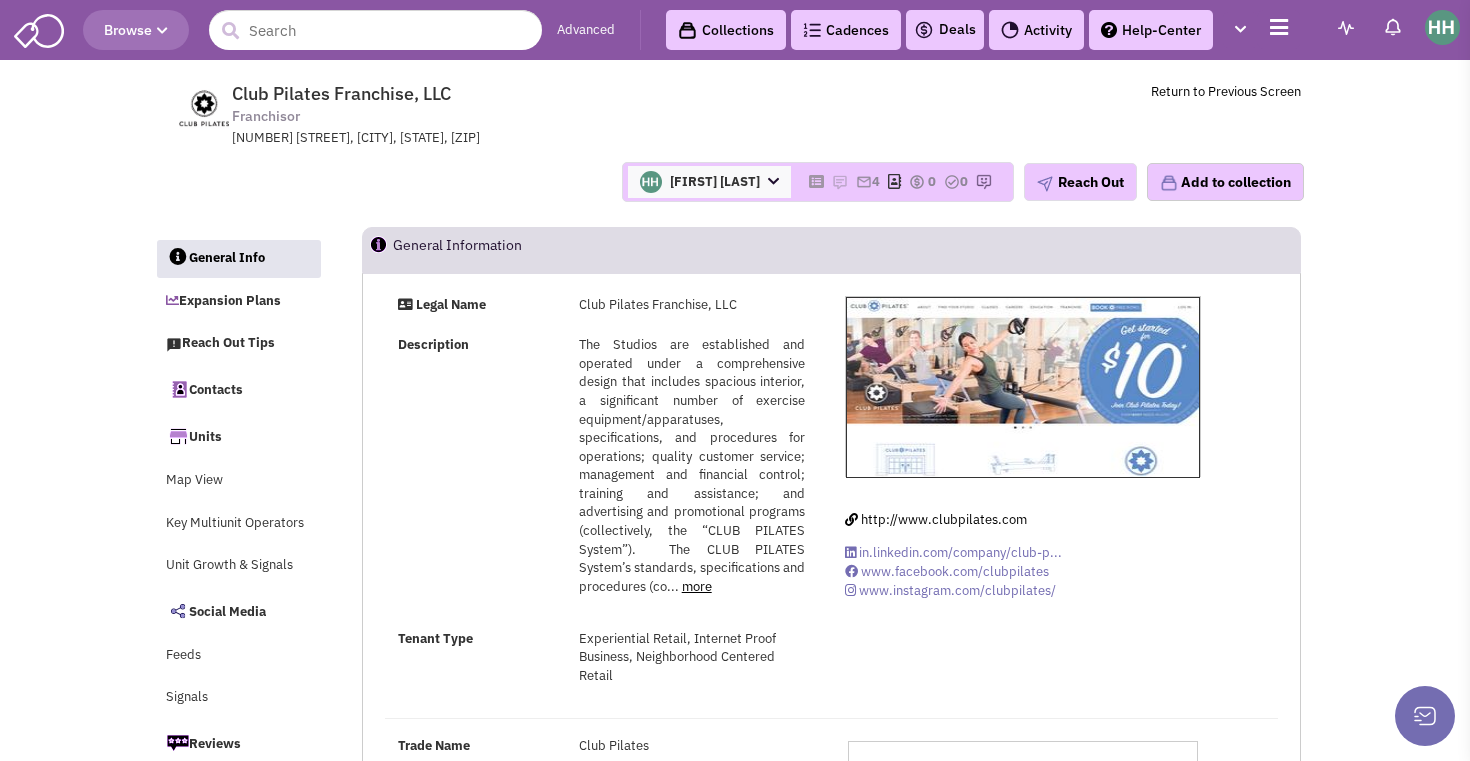 scroll, scrollTop: 0, scrollLeft: 0, axis: both 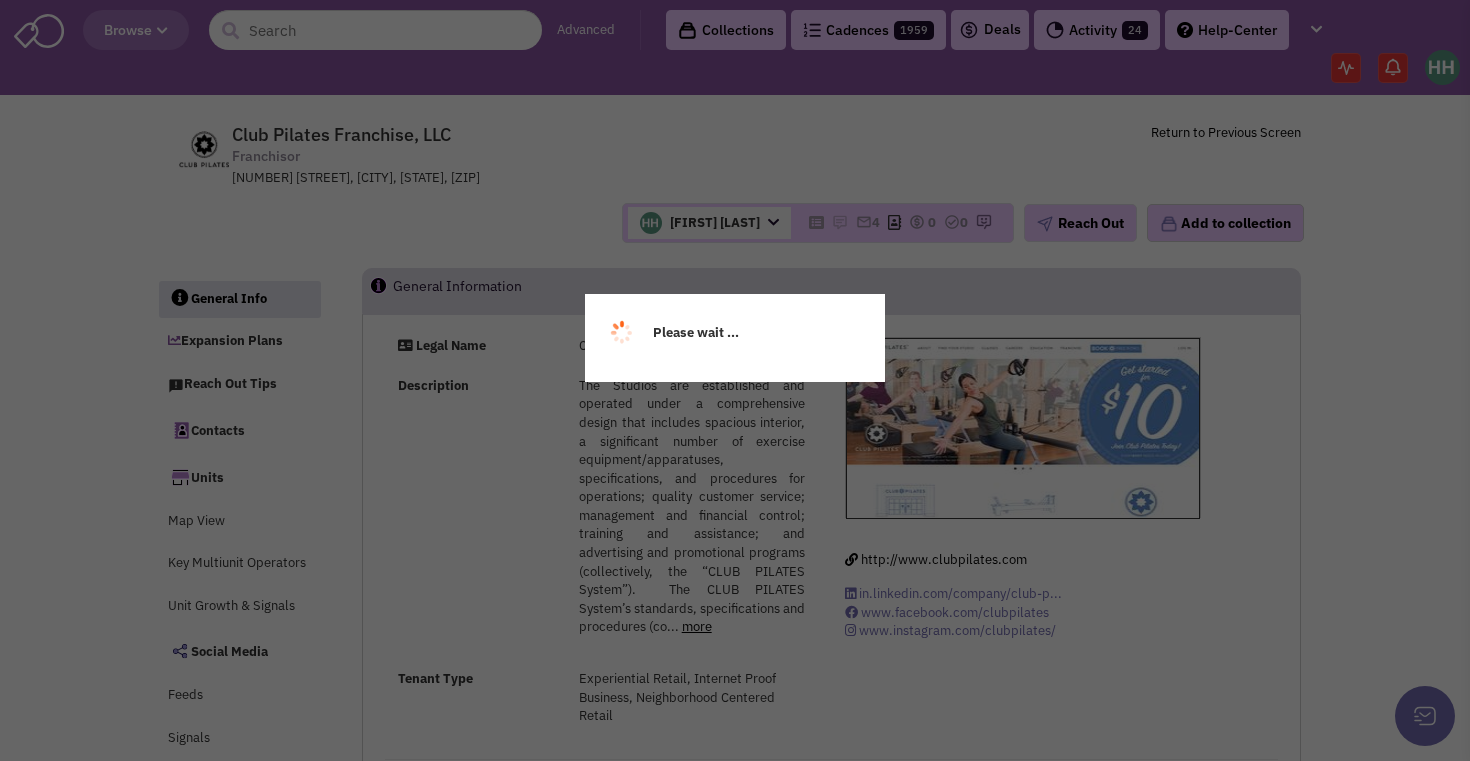 select 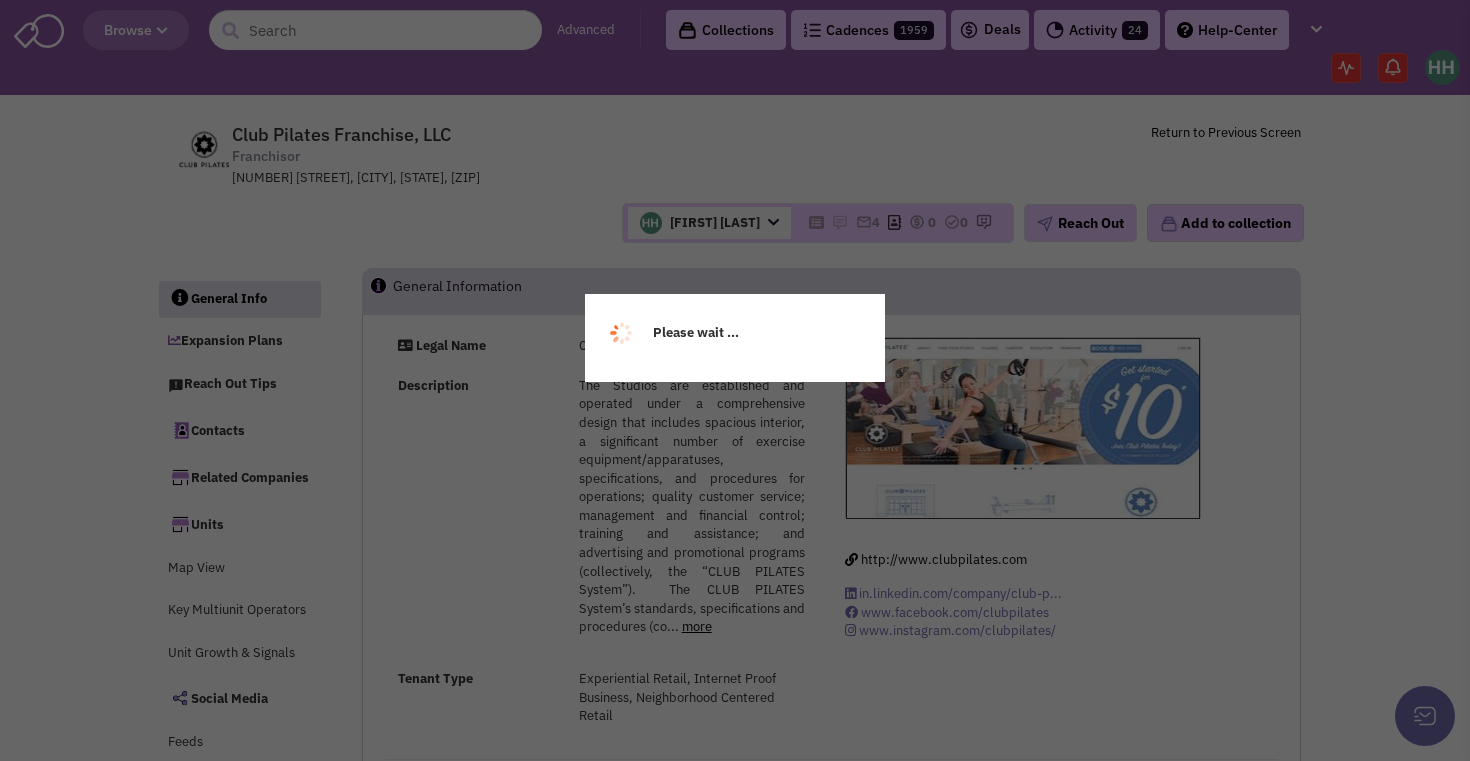 select 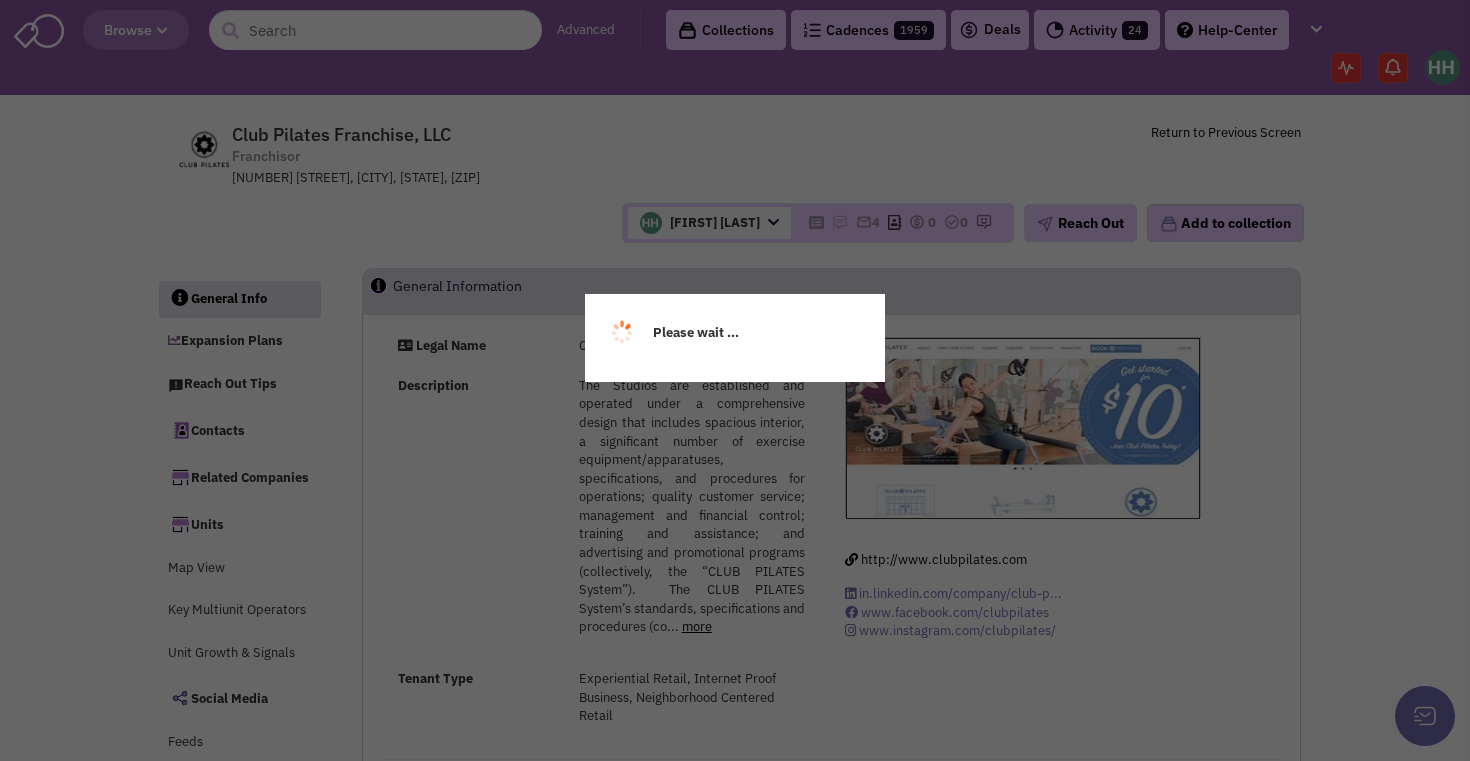 select 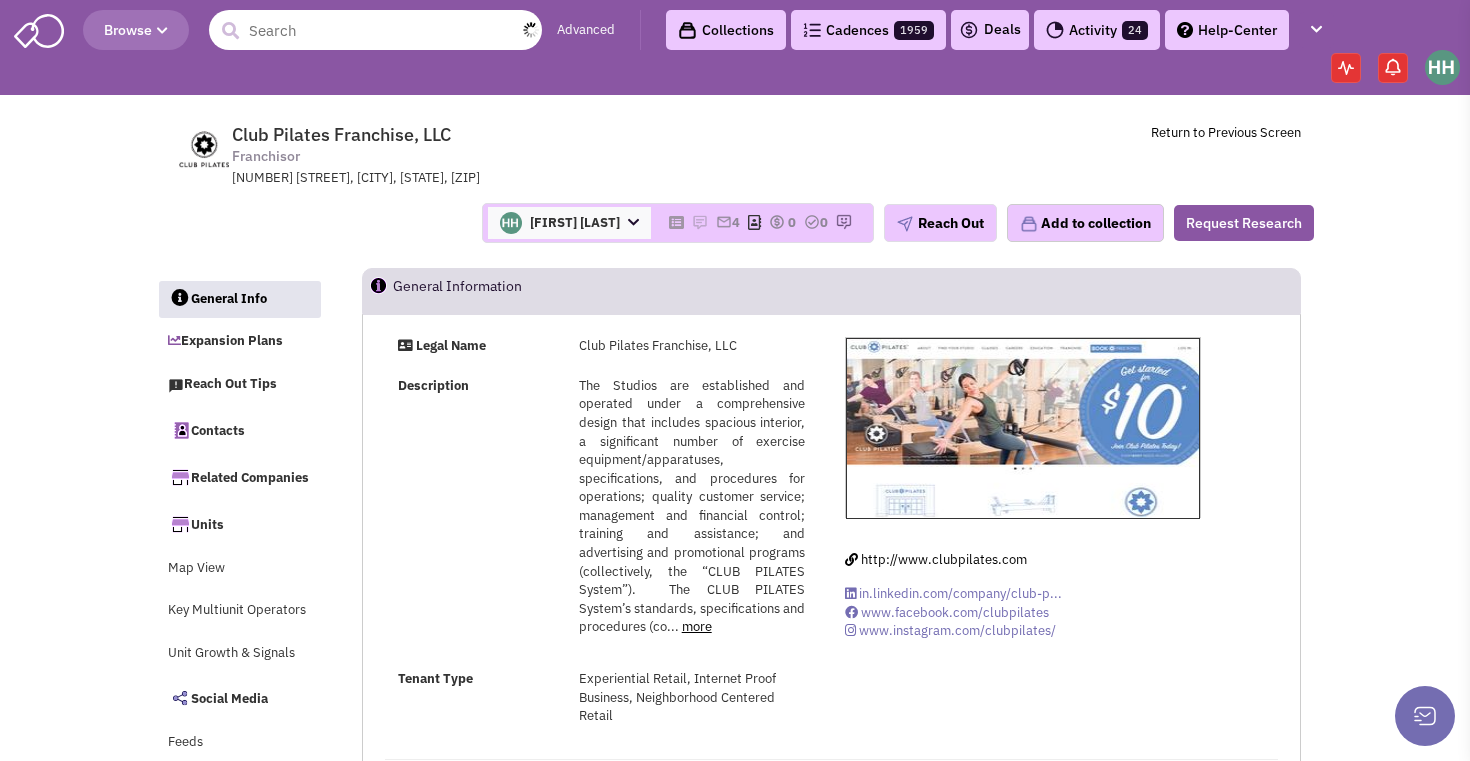 click at bounding box center [375, 30] 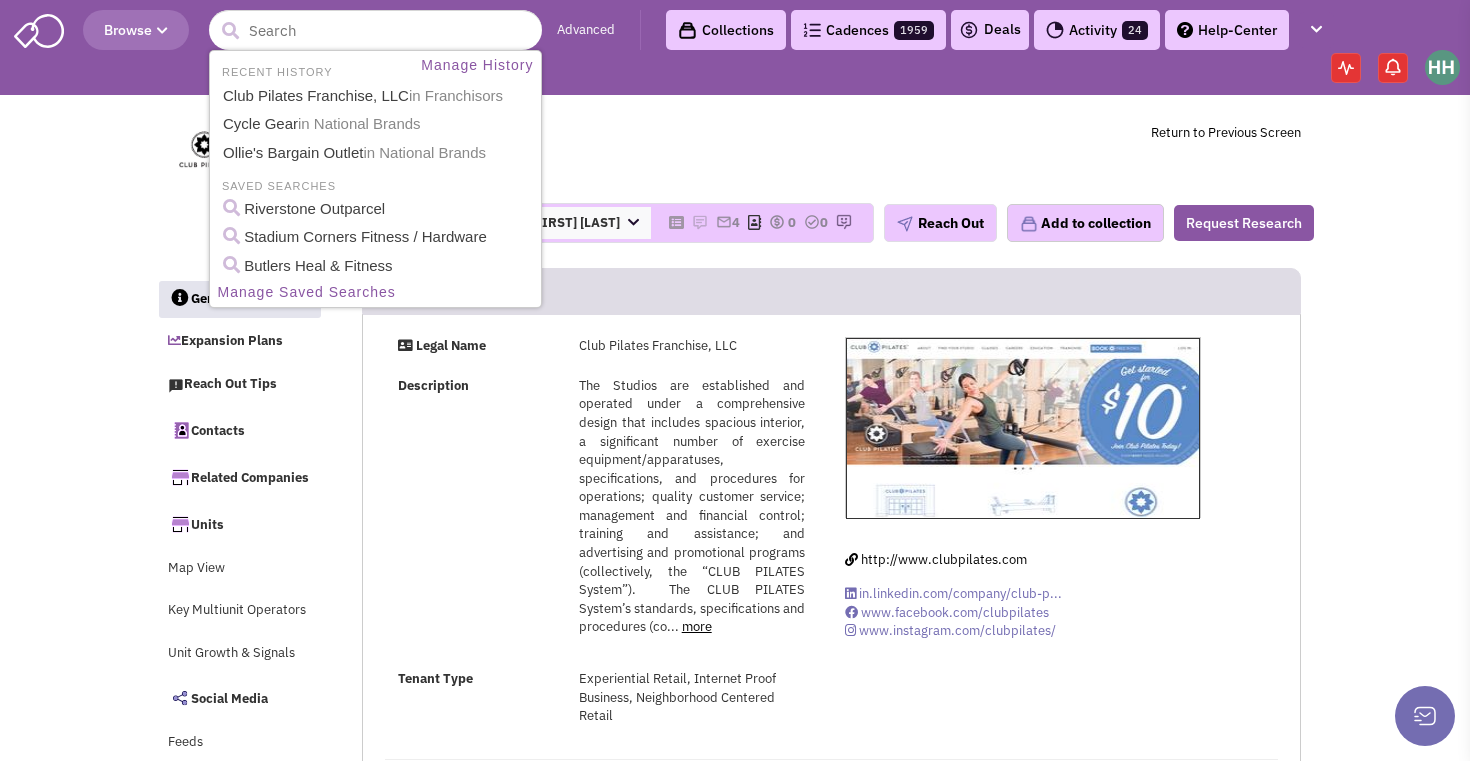 click on "Browse" at bounding box center [136, 30] 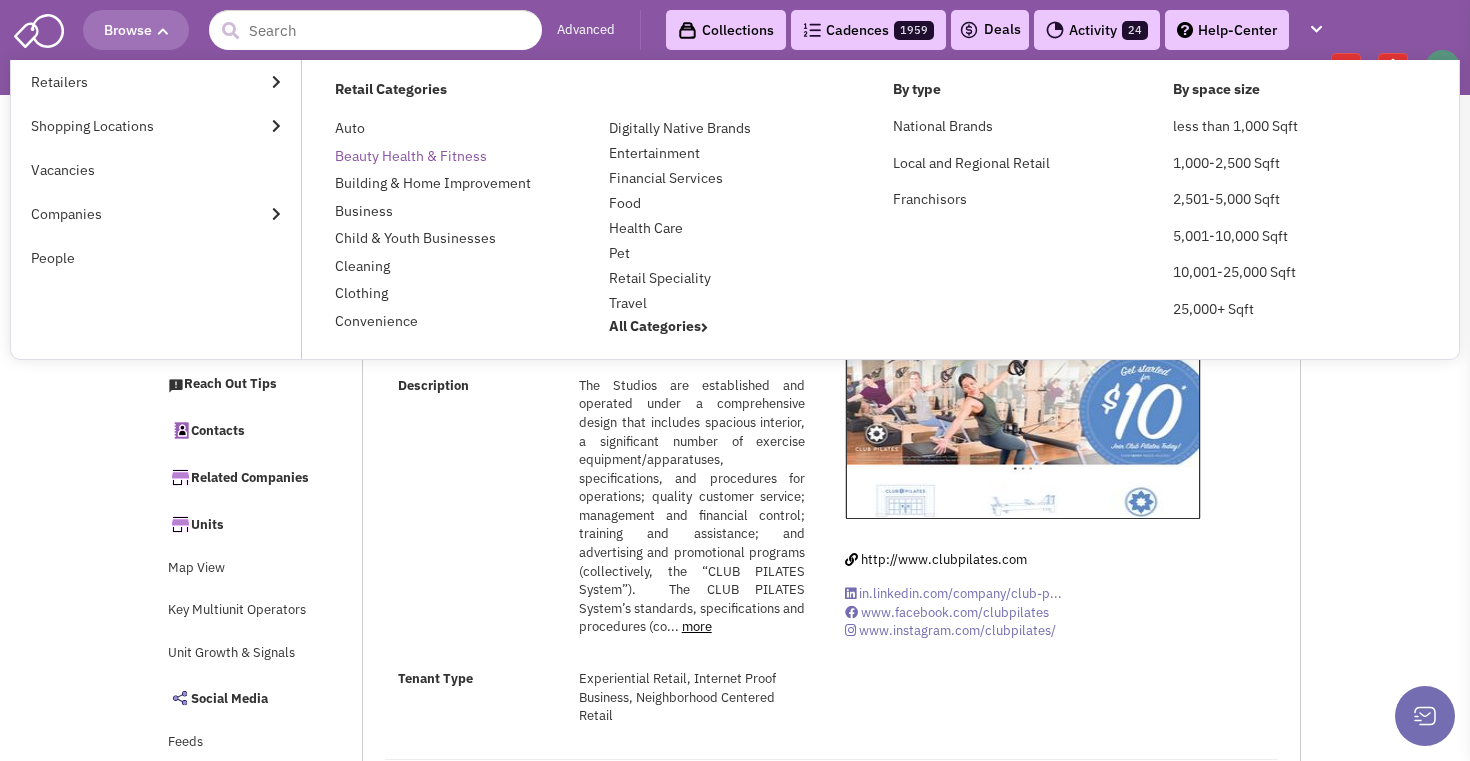 click on "Beauty Health & Fitness" at bounding box center (411, 156) 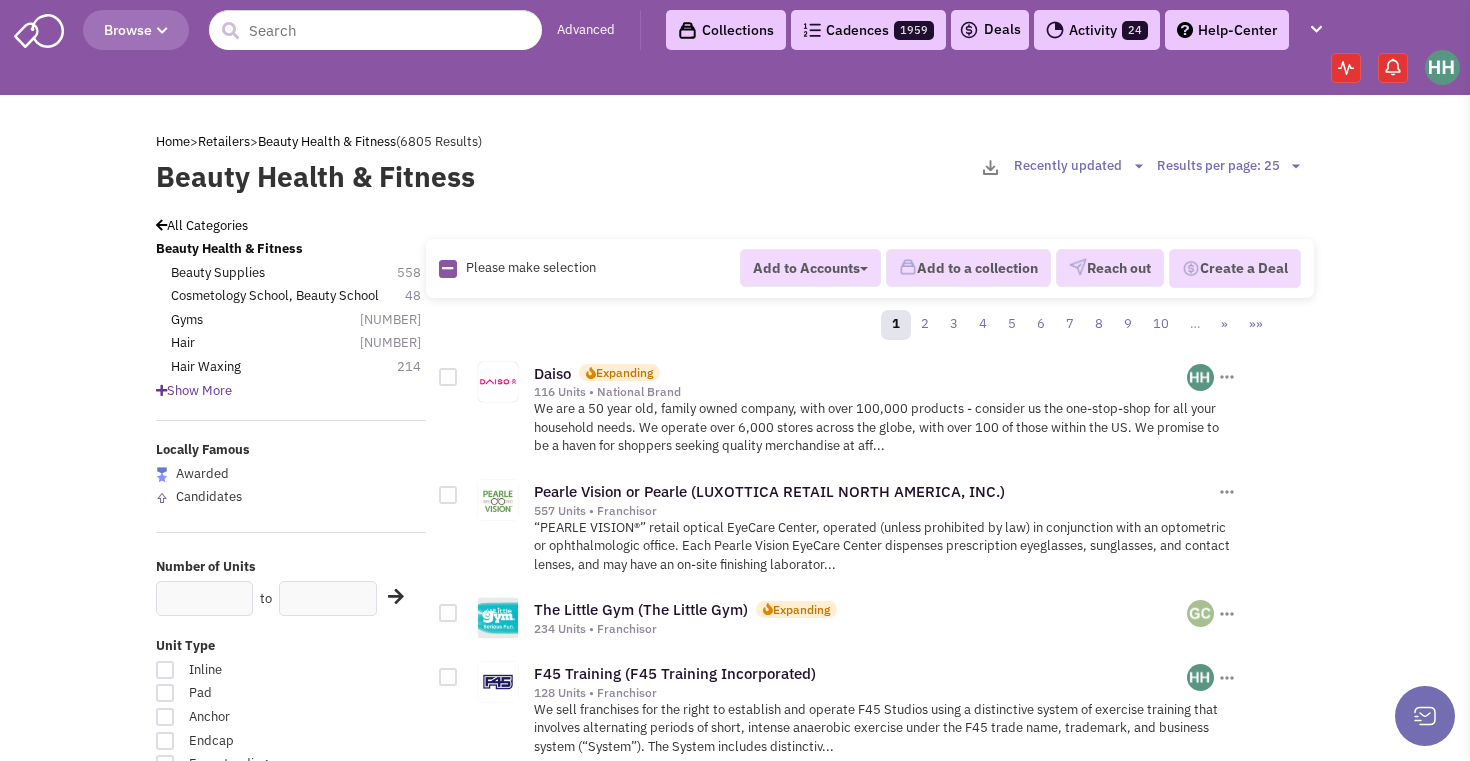 scroll, scrollTop: 0, scrollLeft: 0, axis: both 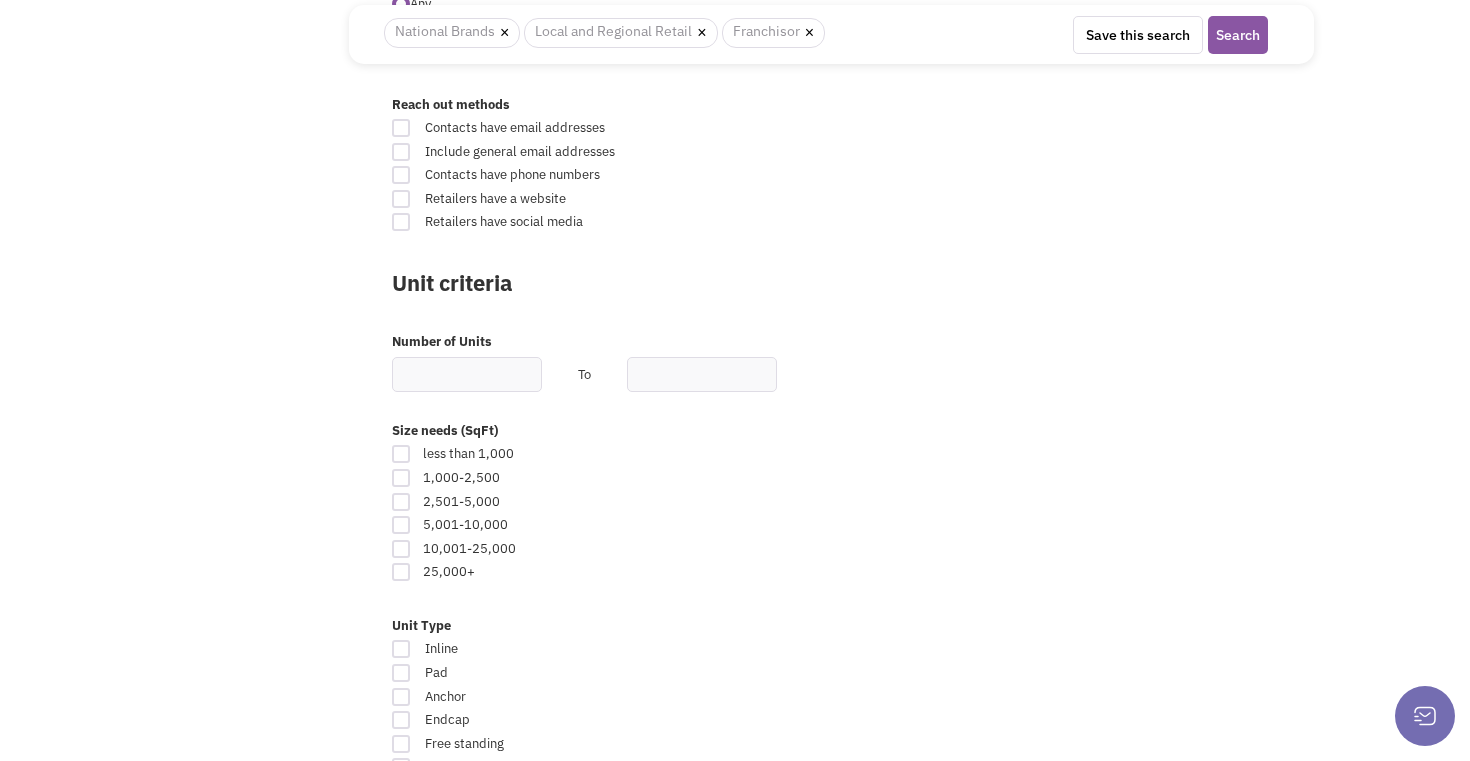 click at bounding box center [401, 478] 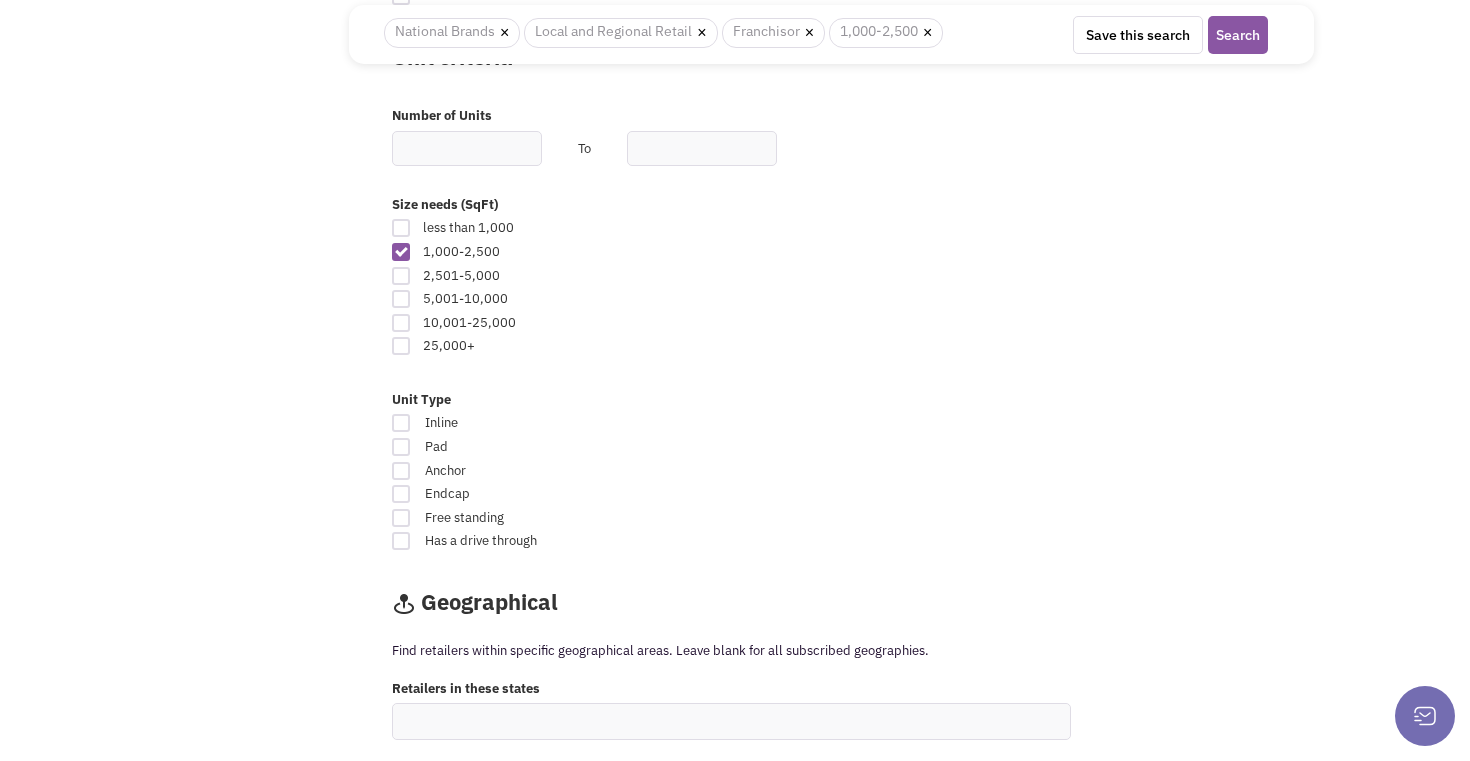 scroll, scrollTop: 1136, scrollLeft: 0, axis: vertical 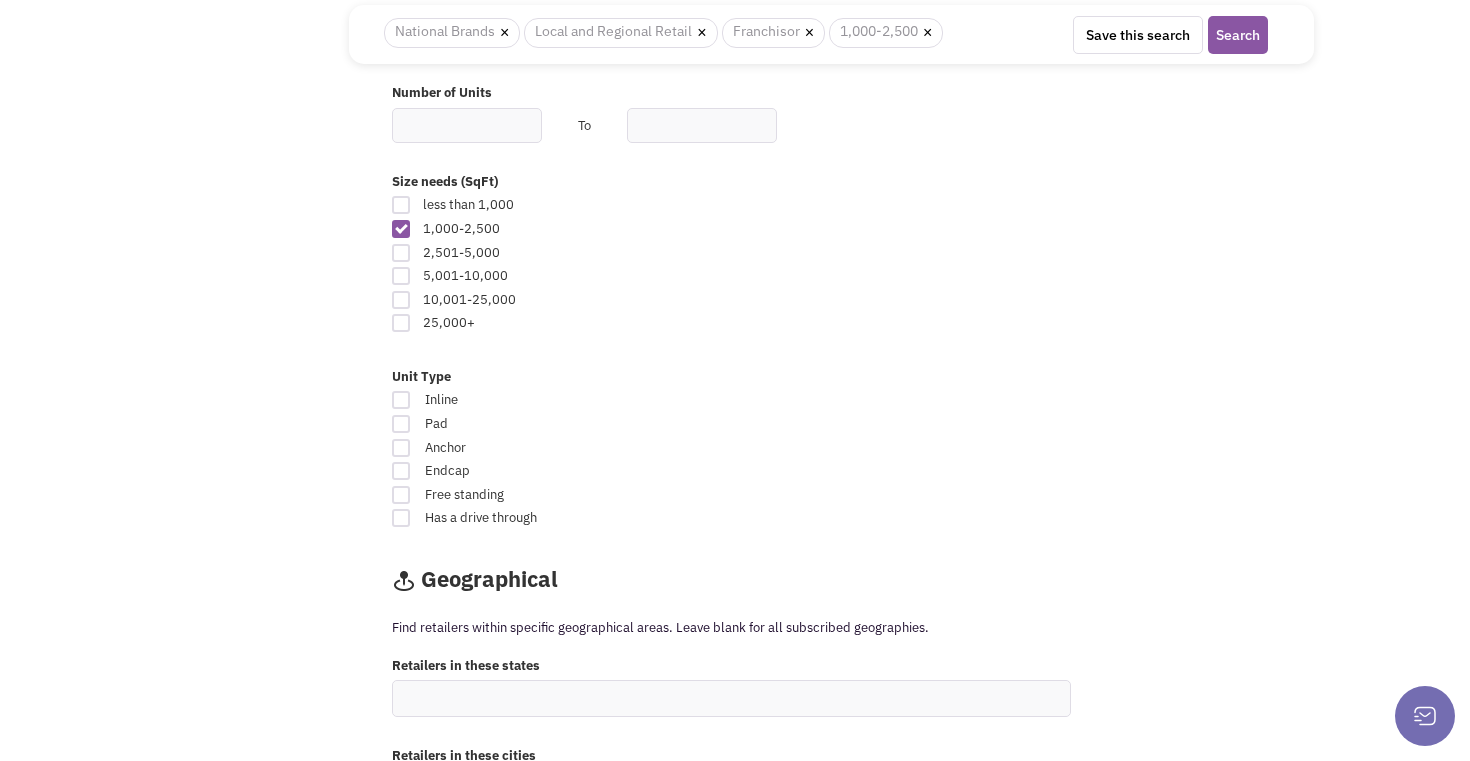click at bounding box center [401, 400] 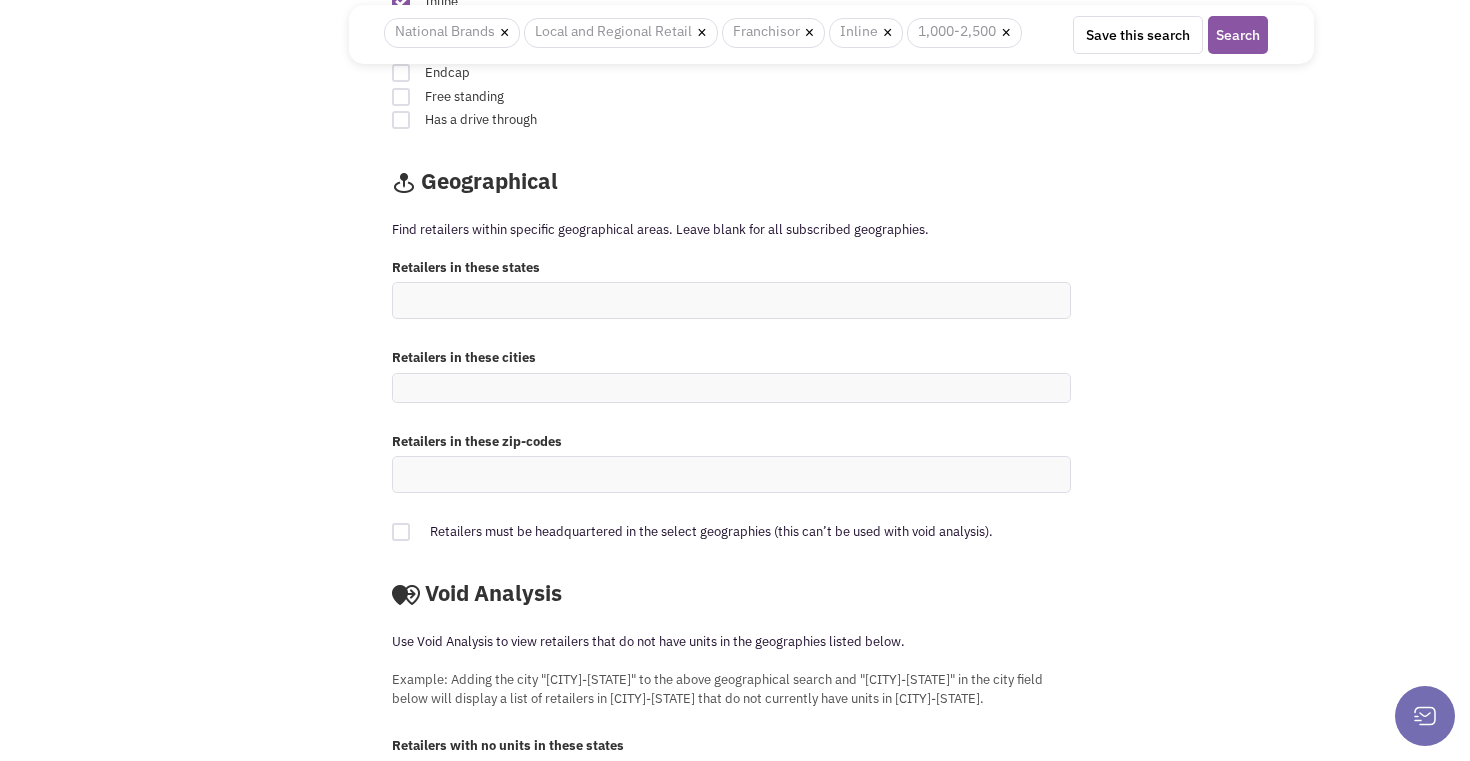 scroll, scrollTop: 1513, scrollLeft: 0, axis: vertical 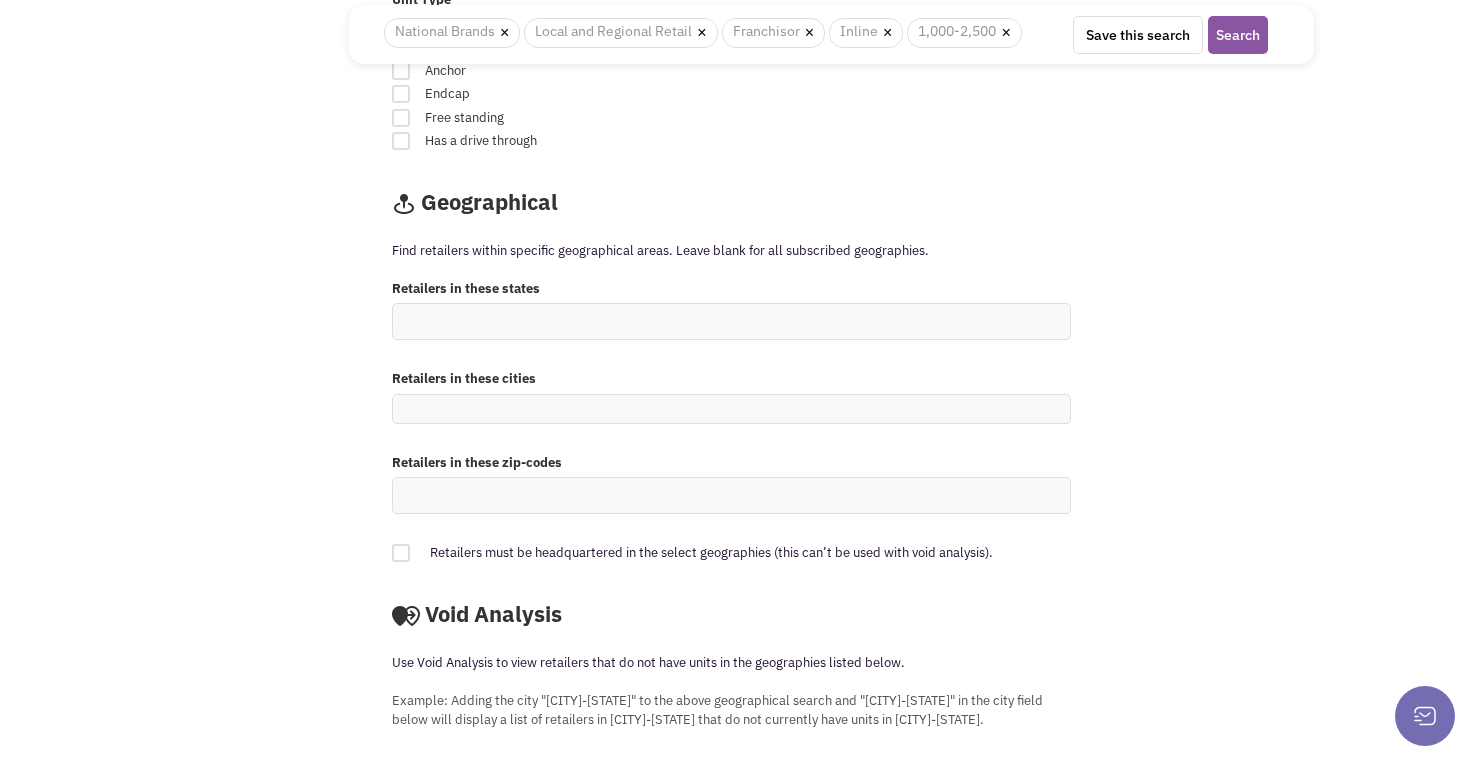 click at bounding box center (731, 321) 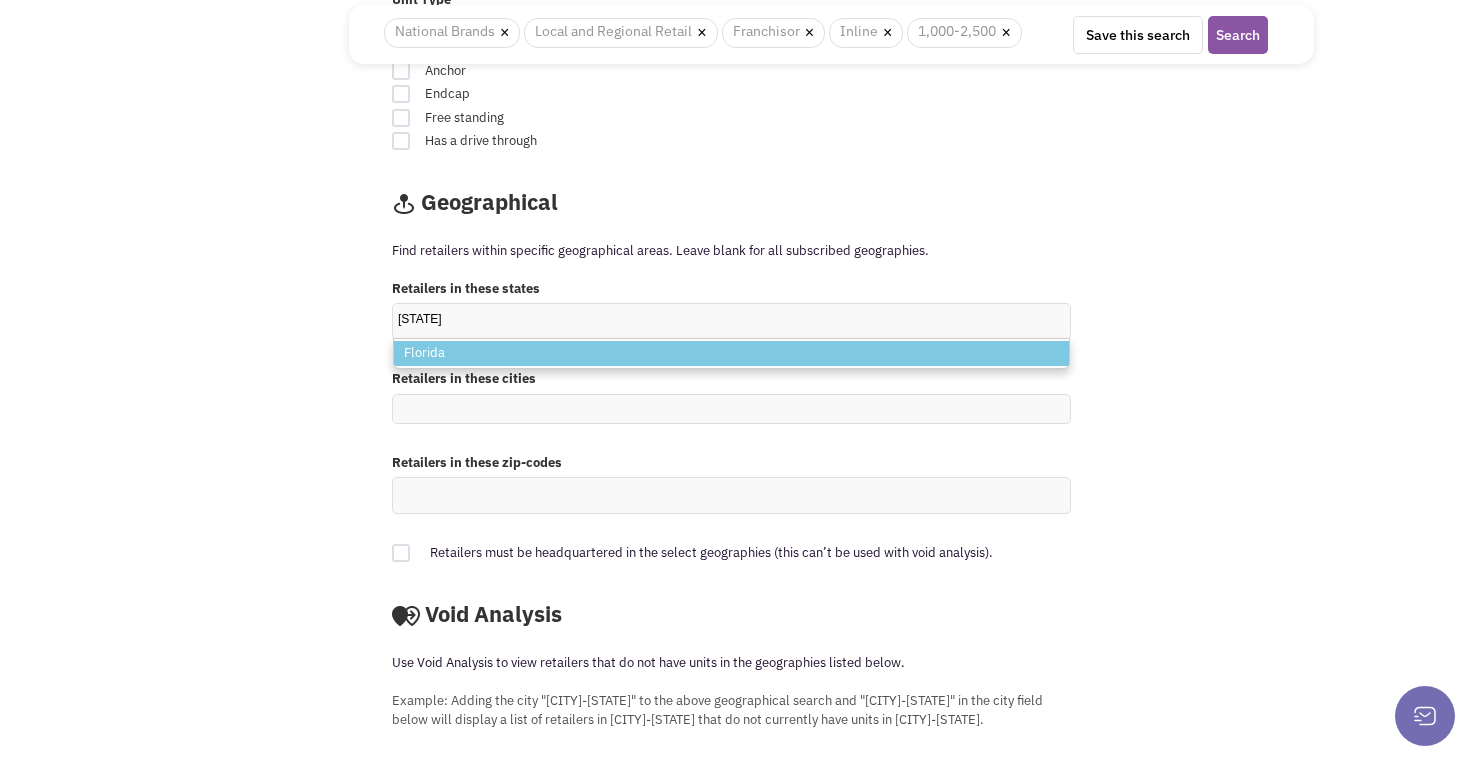 type on "Florida" 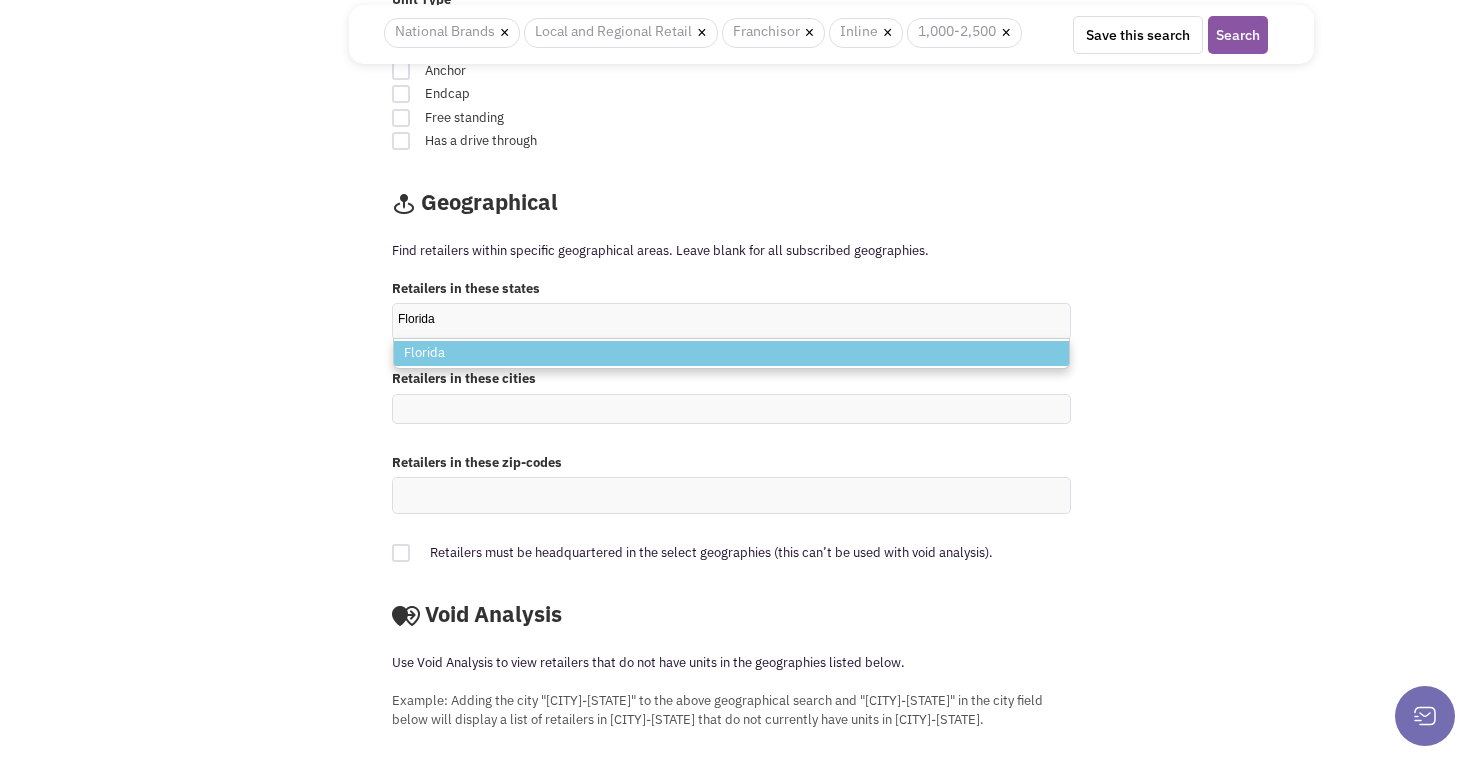 type on "Florida" 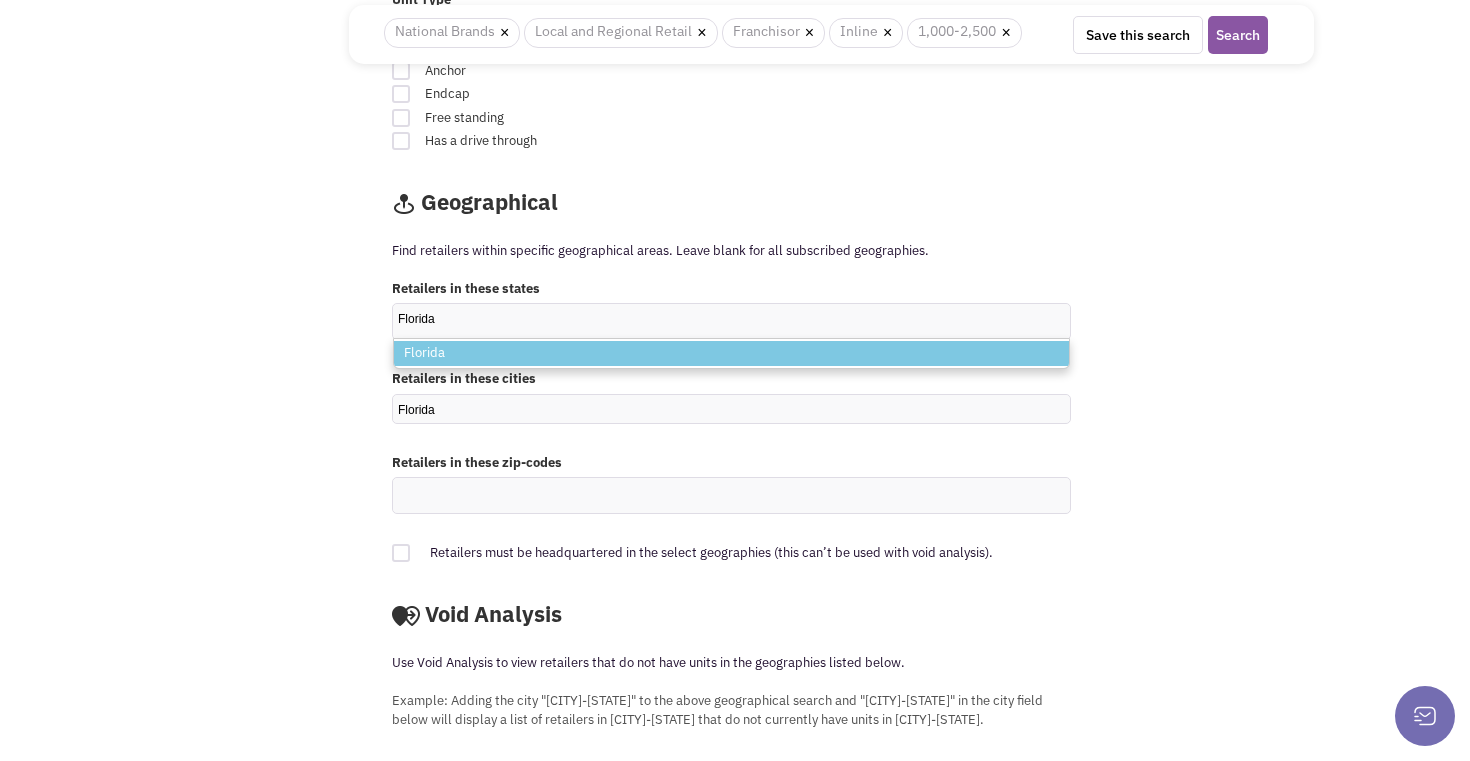 type on "Florida" 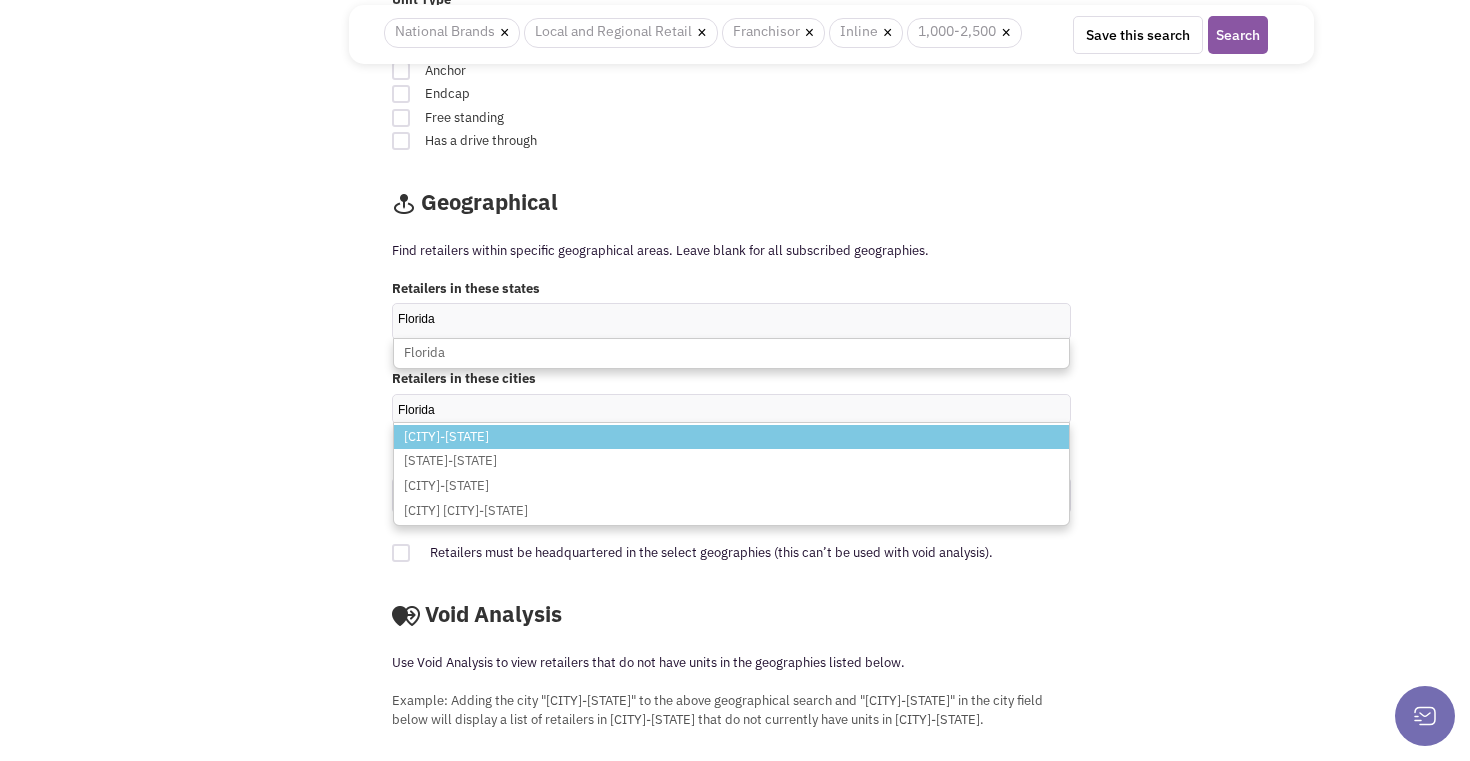 click on "Retailers in these states
Florida Florida" at bounding box center [831, 315] 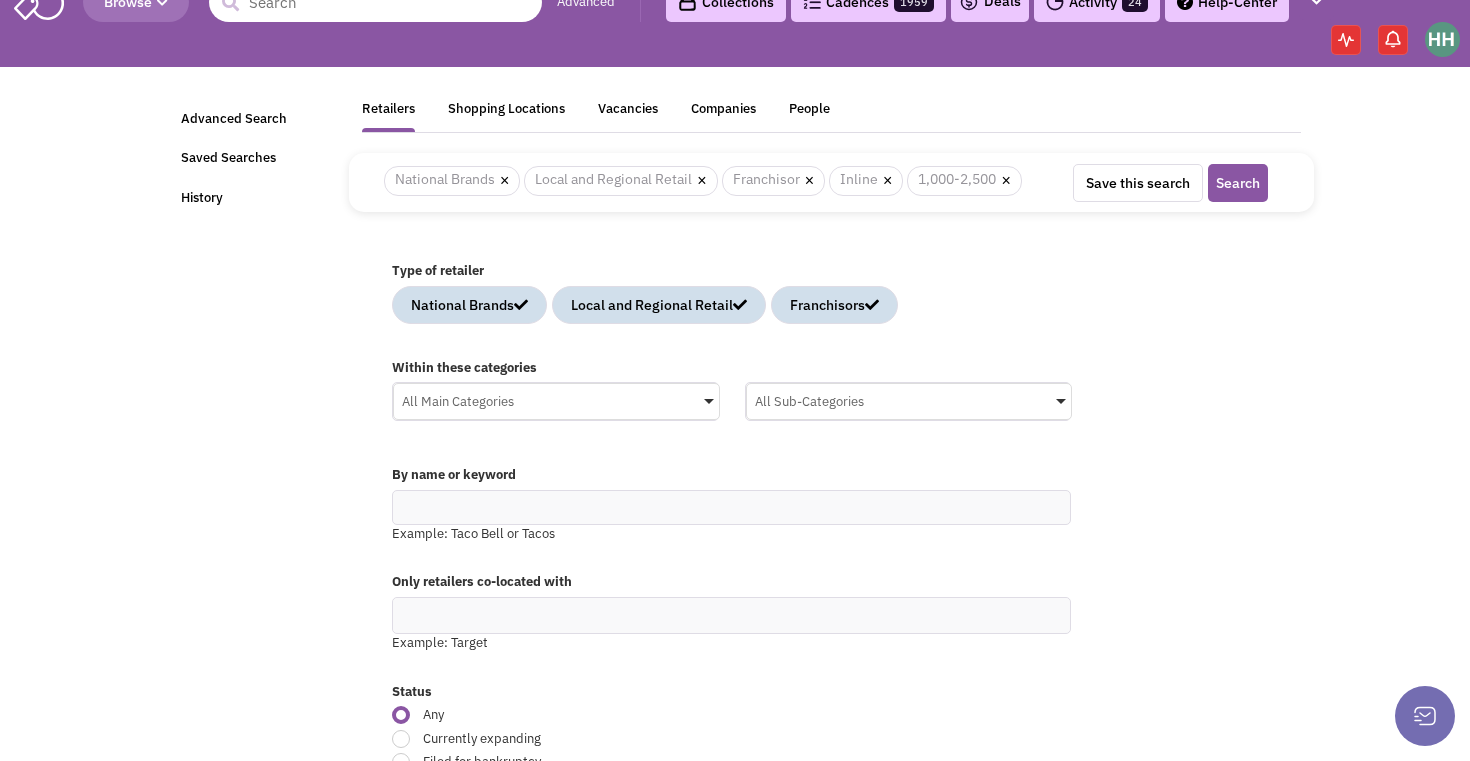 scroll, scrollTop: 0, scrollLeft: 0, axis: both 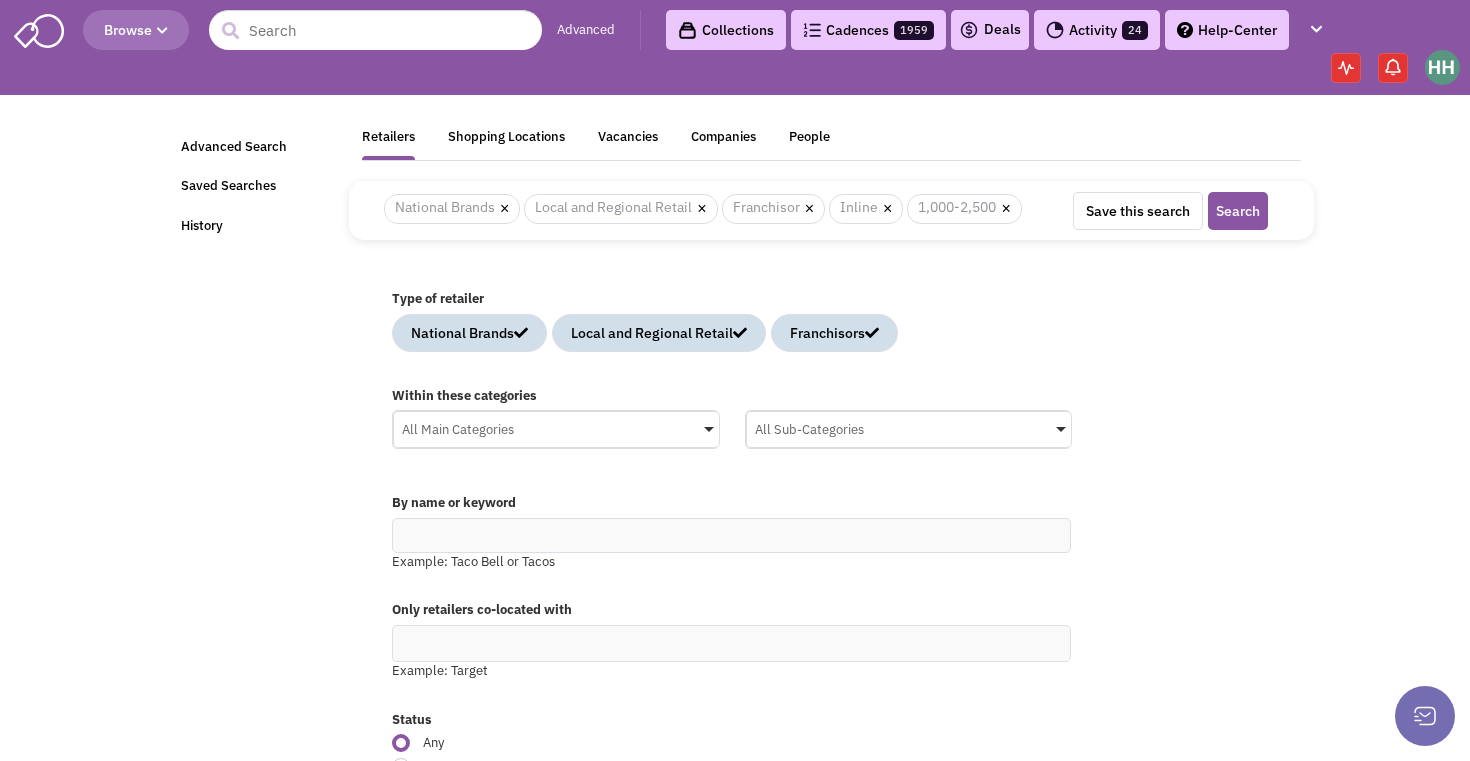 click on "All Main Categories" at bounding box center [556, 427] 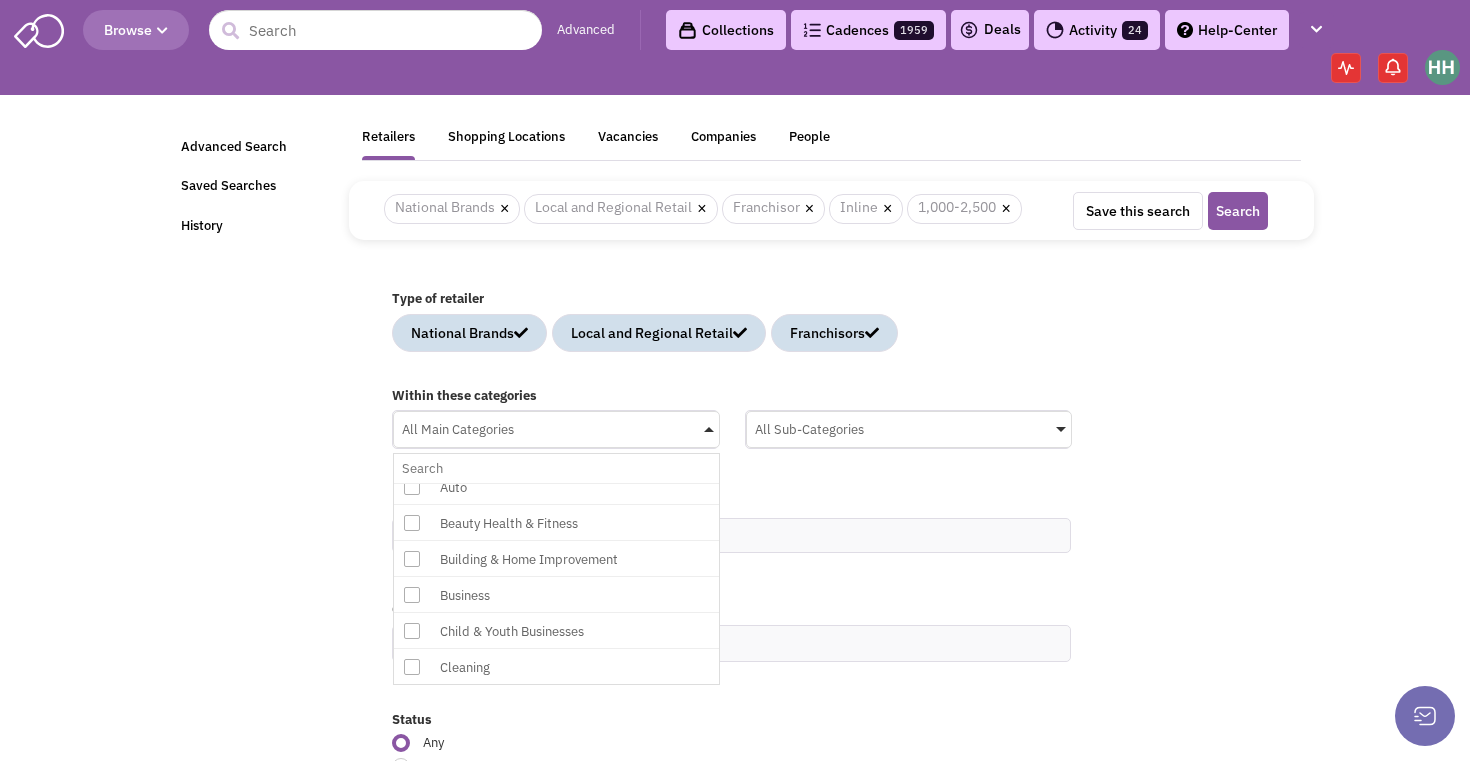 scroll, scrollTop: 79, scrollLeft: 0, axis: vertical 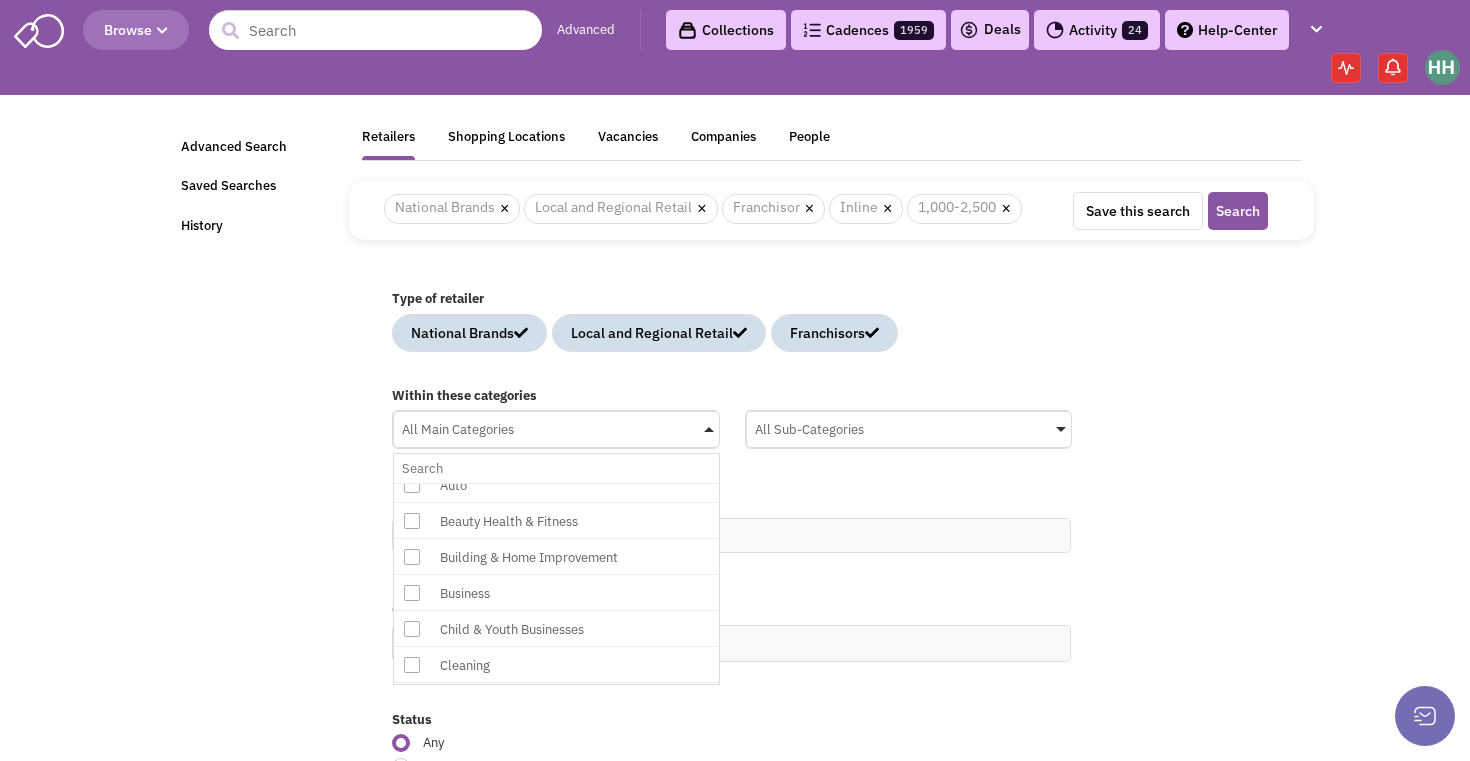 click at bounding box center (412, 521) 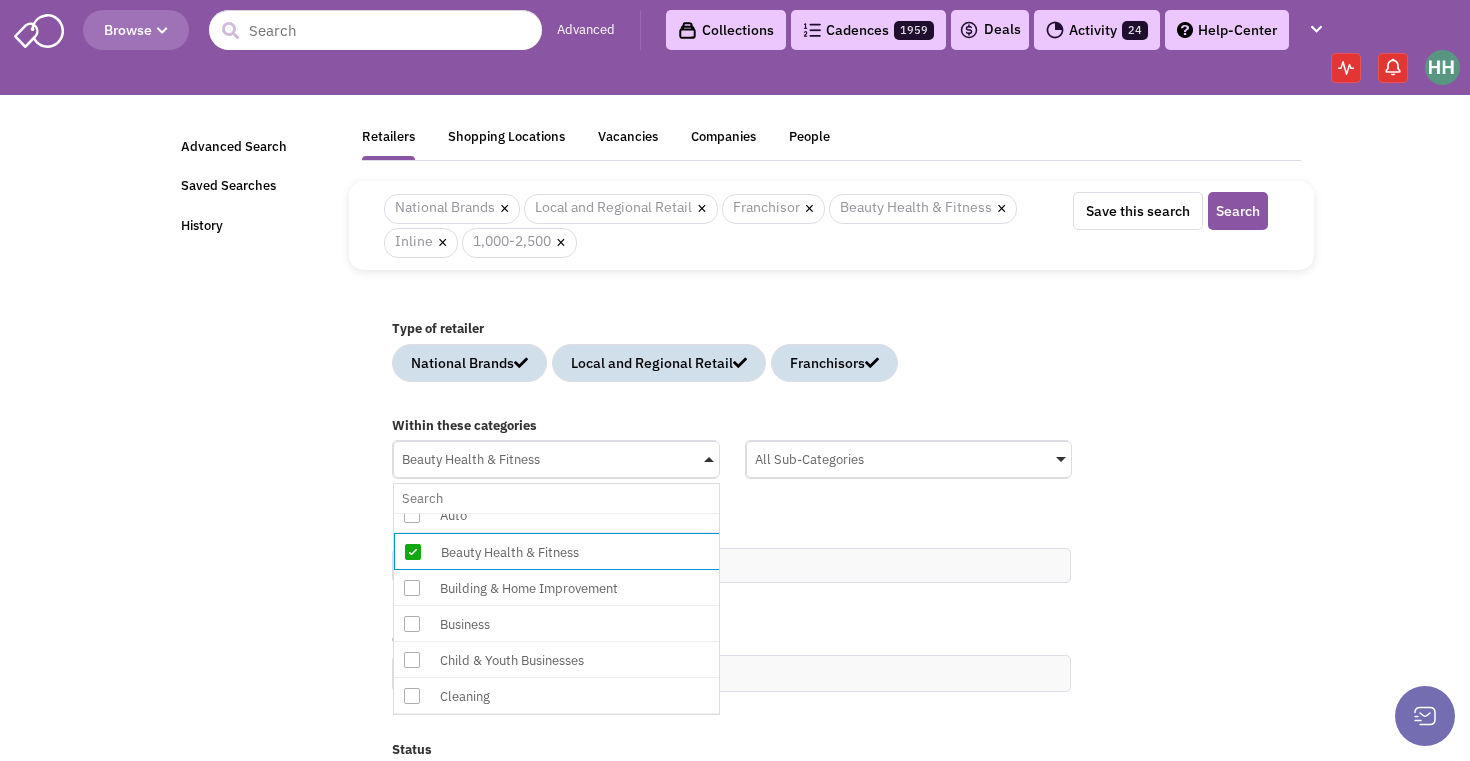 click on "Within these categories
Beauty Health & Fitness No results found Main Category Select All Auto Beauty Health & Fitness Building & Home Improvement Business Child & Youth Businesses Cleaning Clothing Convenience Digitally Native Brands Entertainment Financial Services Food Health Care Pet Retail Speciality Travel Select All Auto Beauty Health & Fitness Building & Home Improvement Business Child & Youth Businesses Cleaning Clothing Convenience Digitally Native Brands Entertainment Financial Services Food Health Care Pet Retail Speciality Travel
All Sub-Categories No results found Sub Category Select All Beauty Supplies Cosmetology School, Beauty School Gyms Hair Hair Waxing Home Health Care Martial Arts Studio Massage Therapist Nail Salon Salon Skin Care" at bounding box center (831, 458) 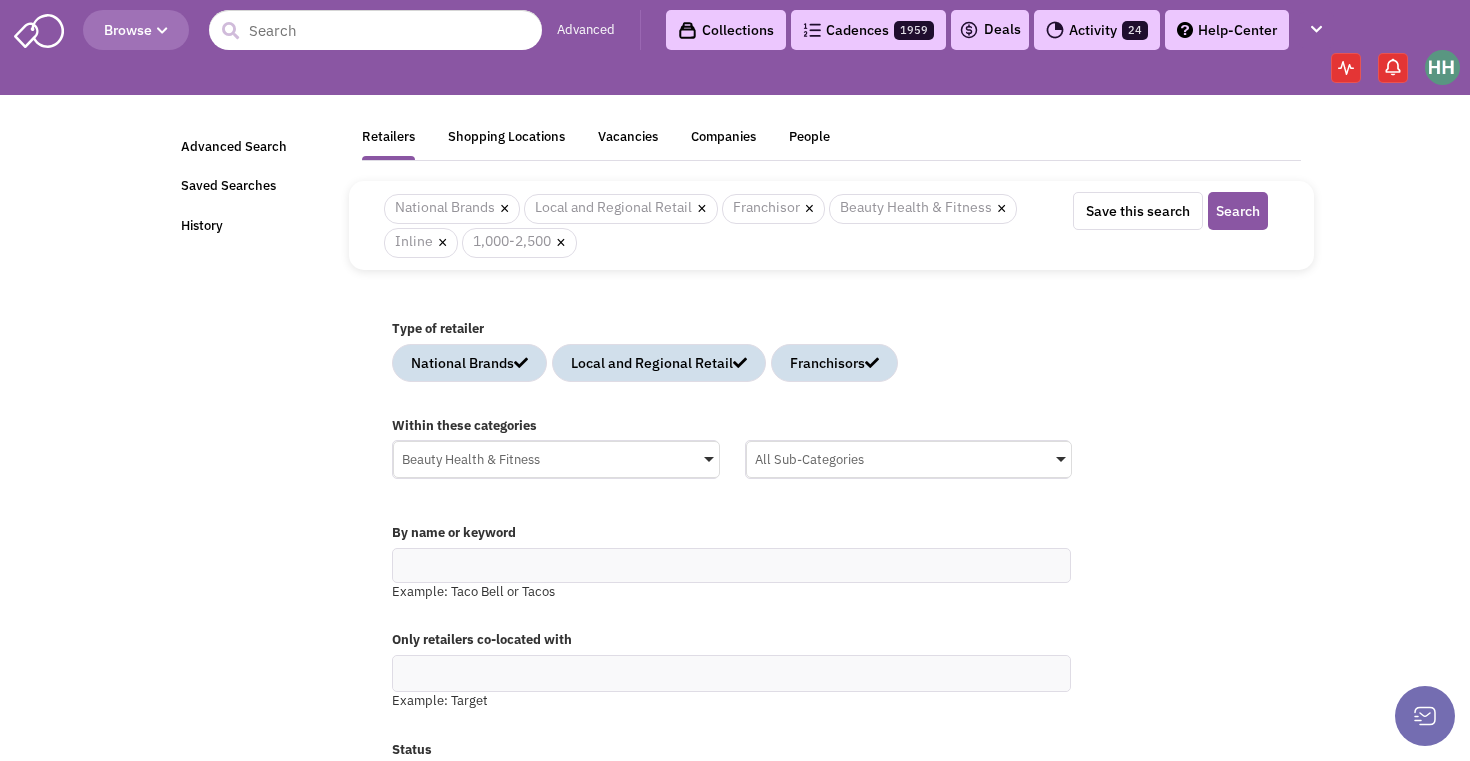 click on "All Sub-Categories" at bounding box center (909, 457) 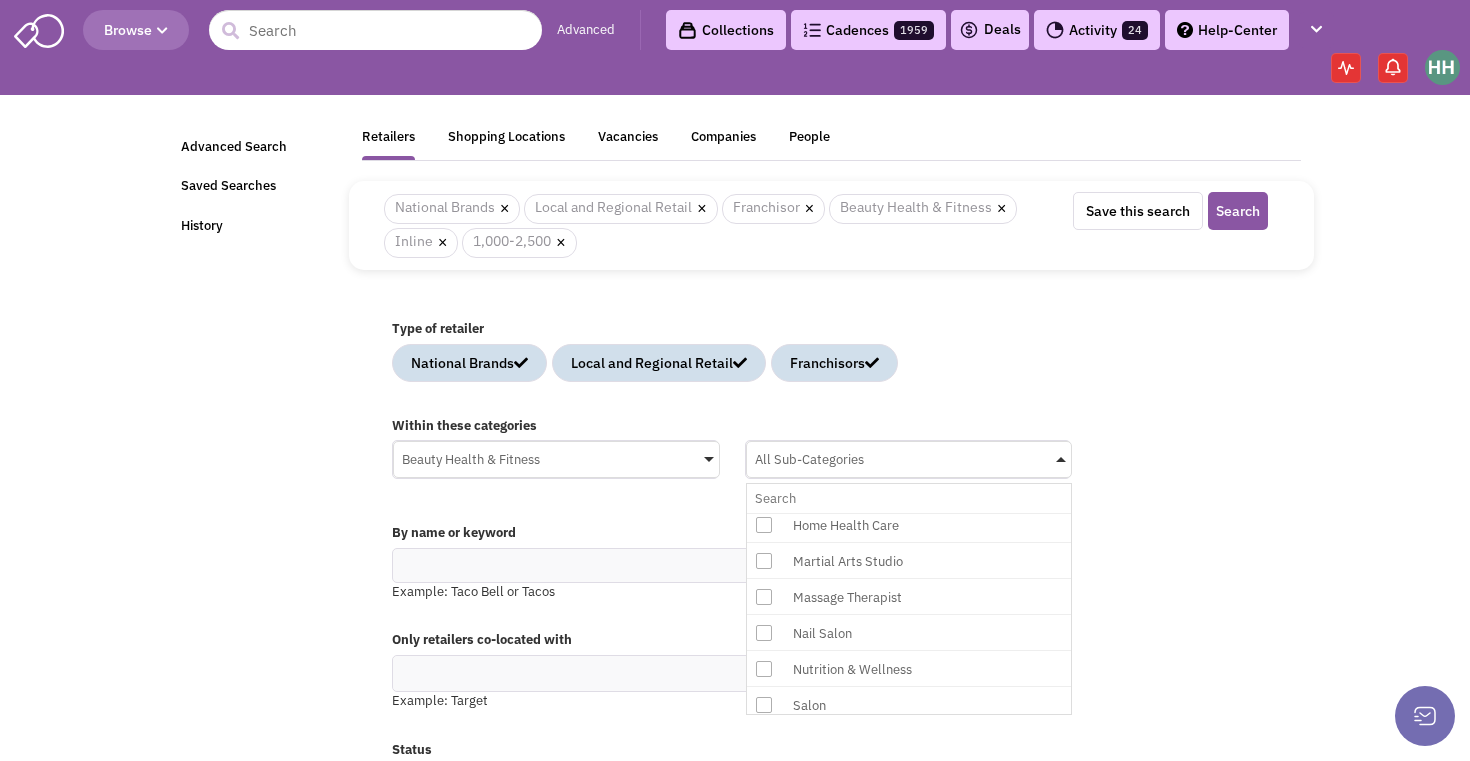 scroll, scrollTop: 251, scrollLeft: 0, axis: vertical 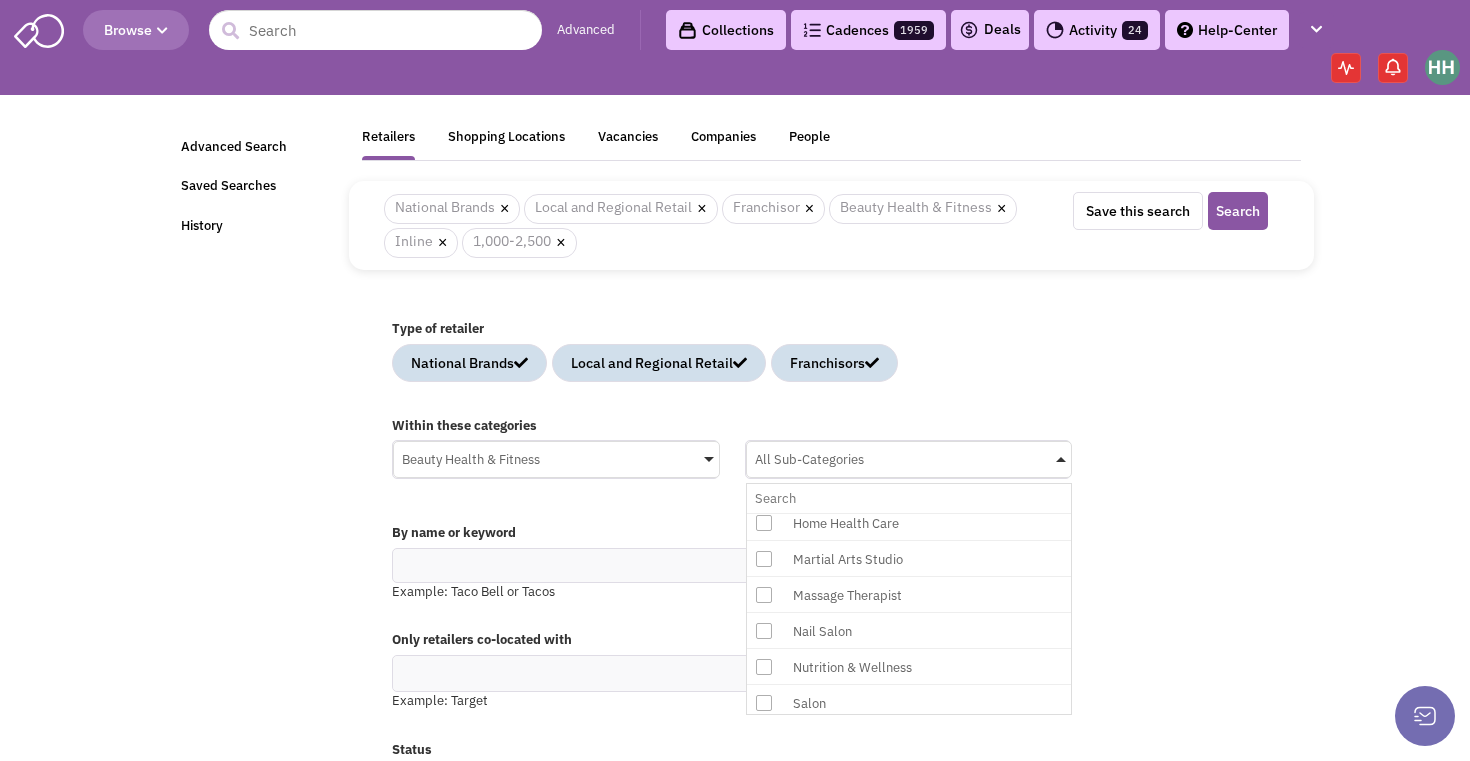 click at bounding box center (764, 559) 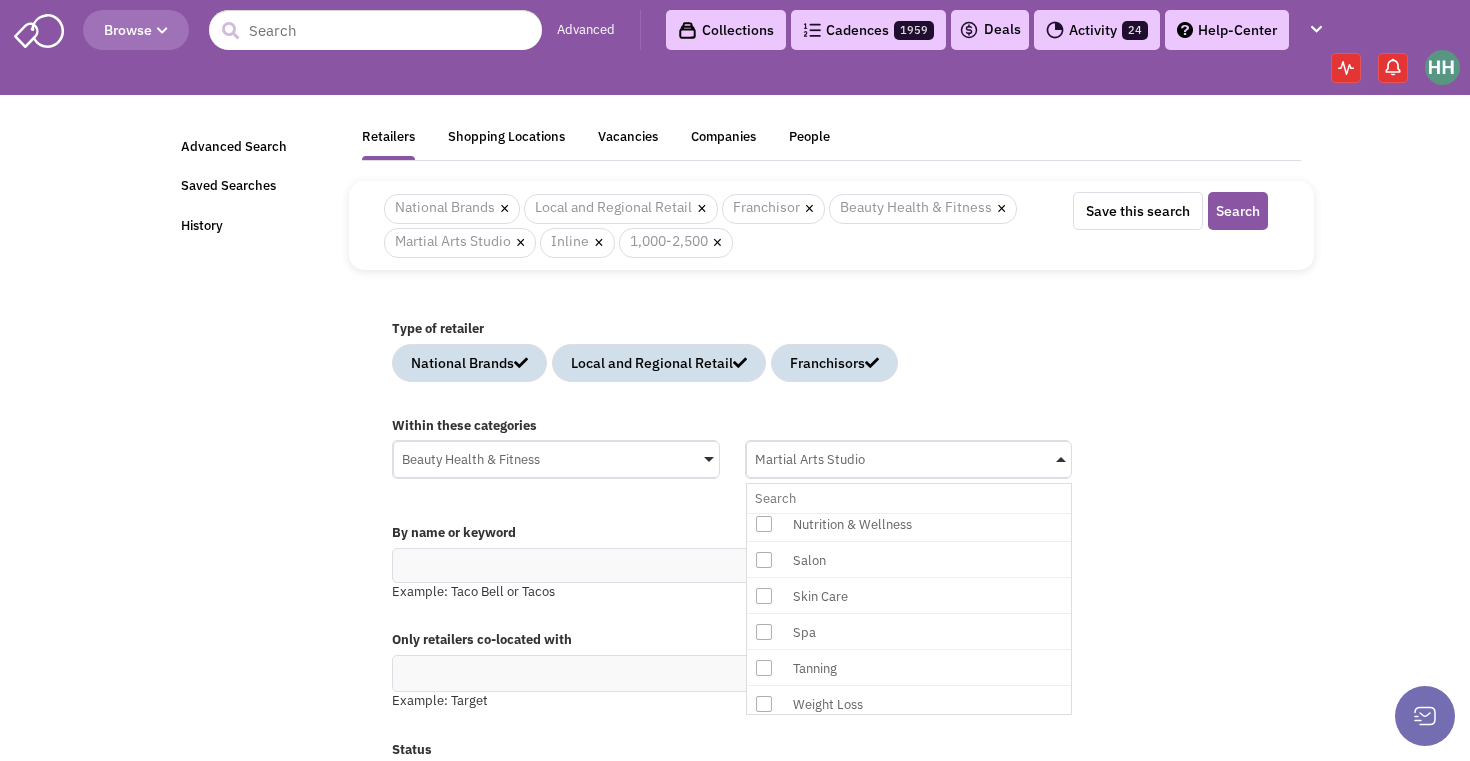 scroll, scrollTop: 420, scrollLeft: 0, axis: vertical 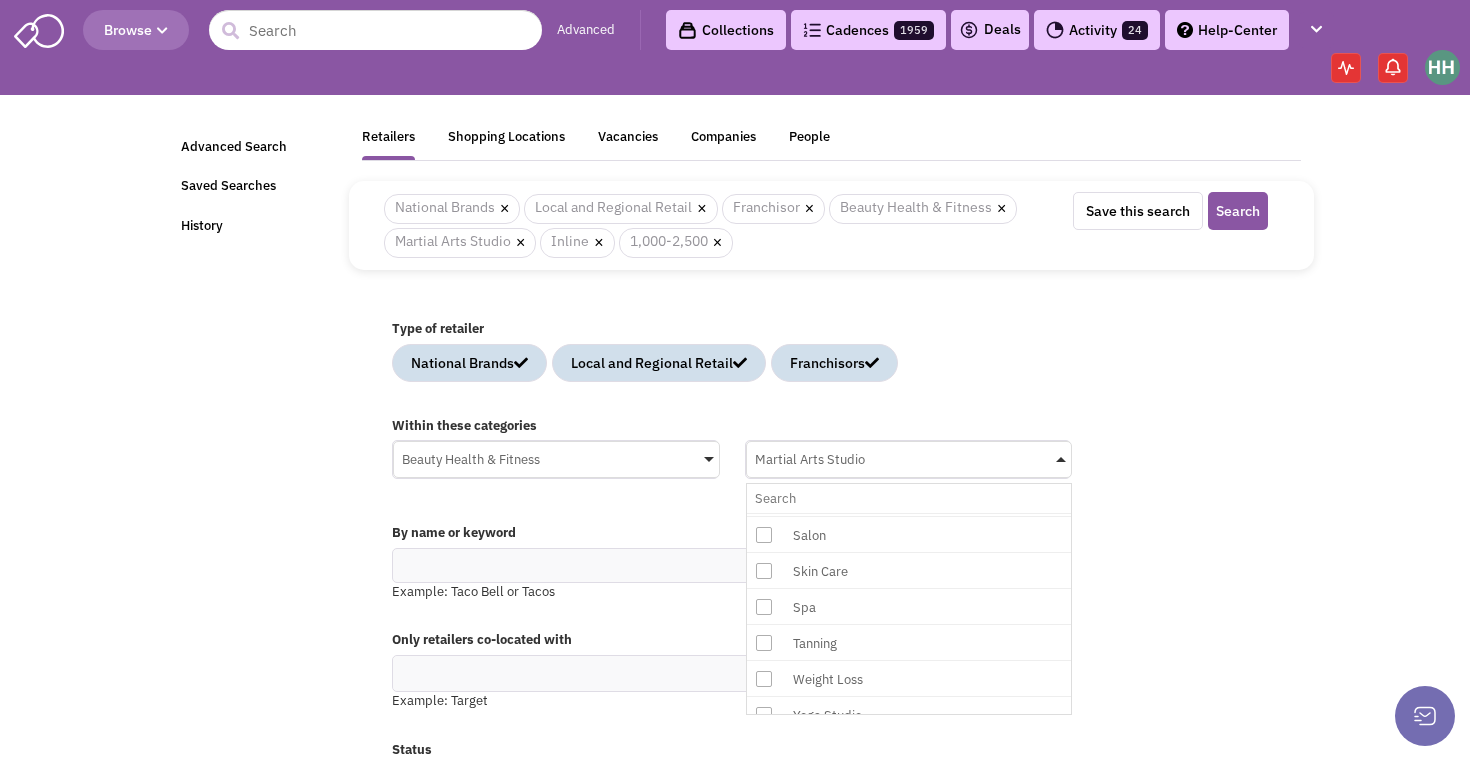 click at bounding box center (764, 607) 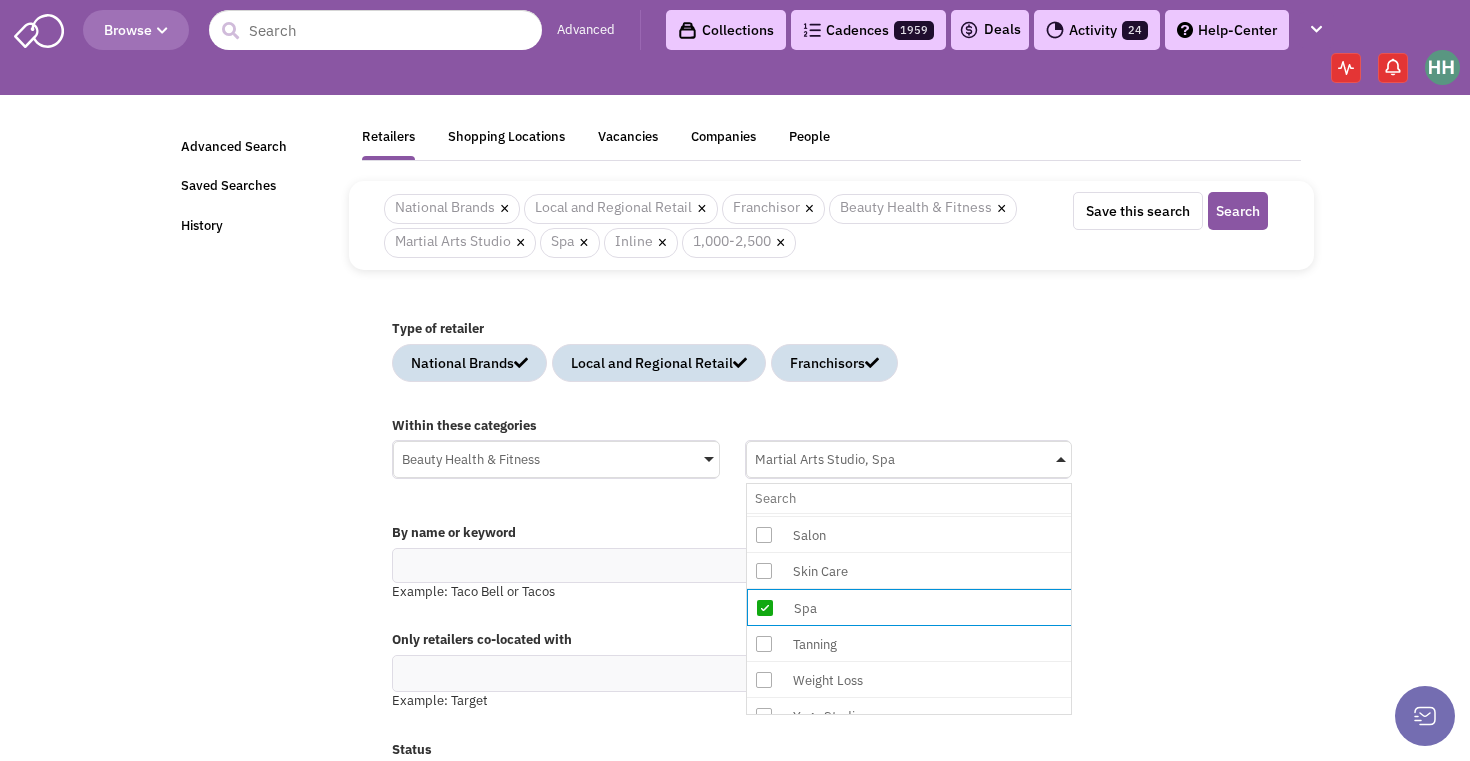 click at bounding box center (764, 644) 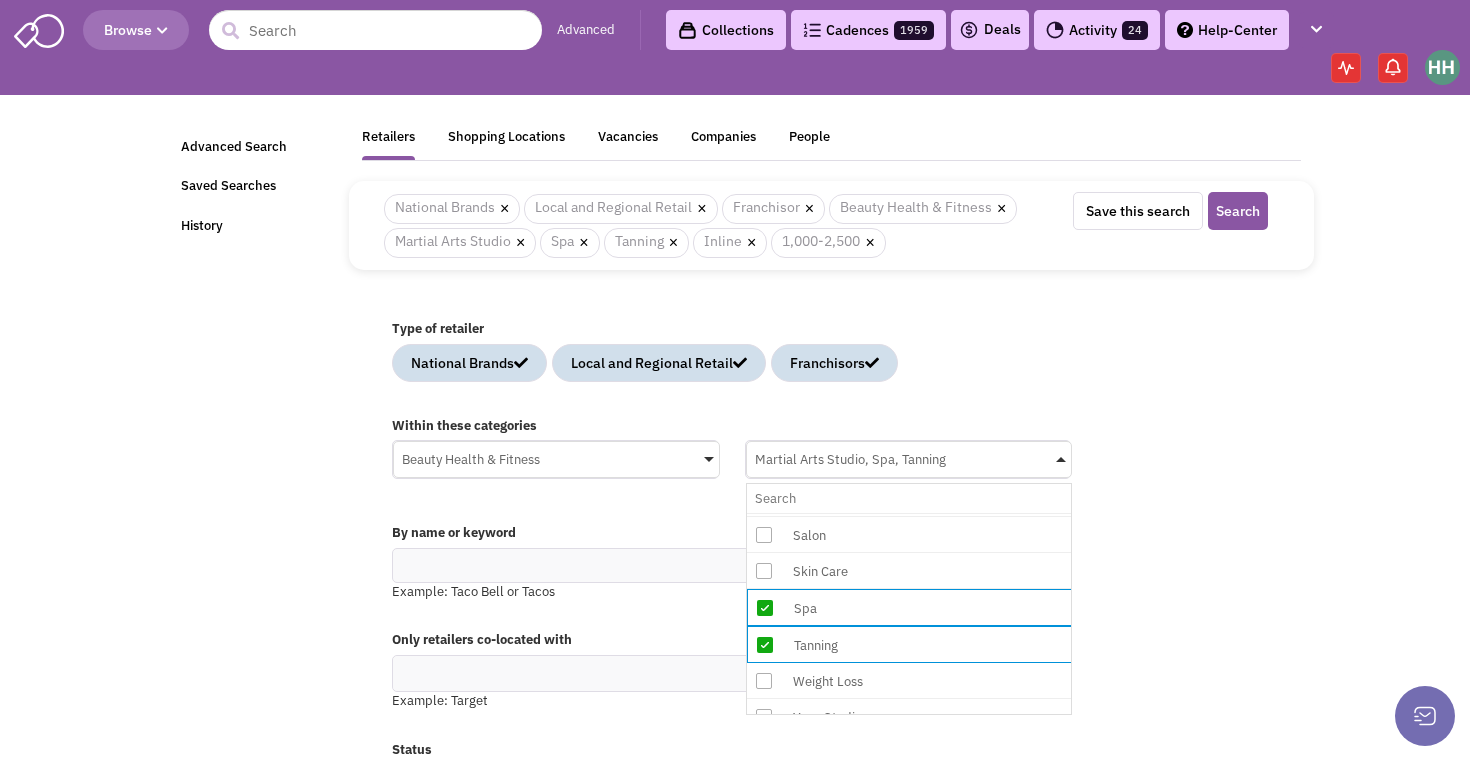 click at bounding box center [764, 681] 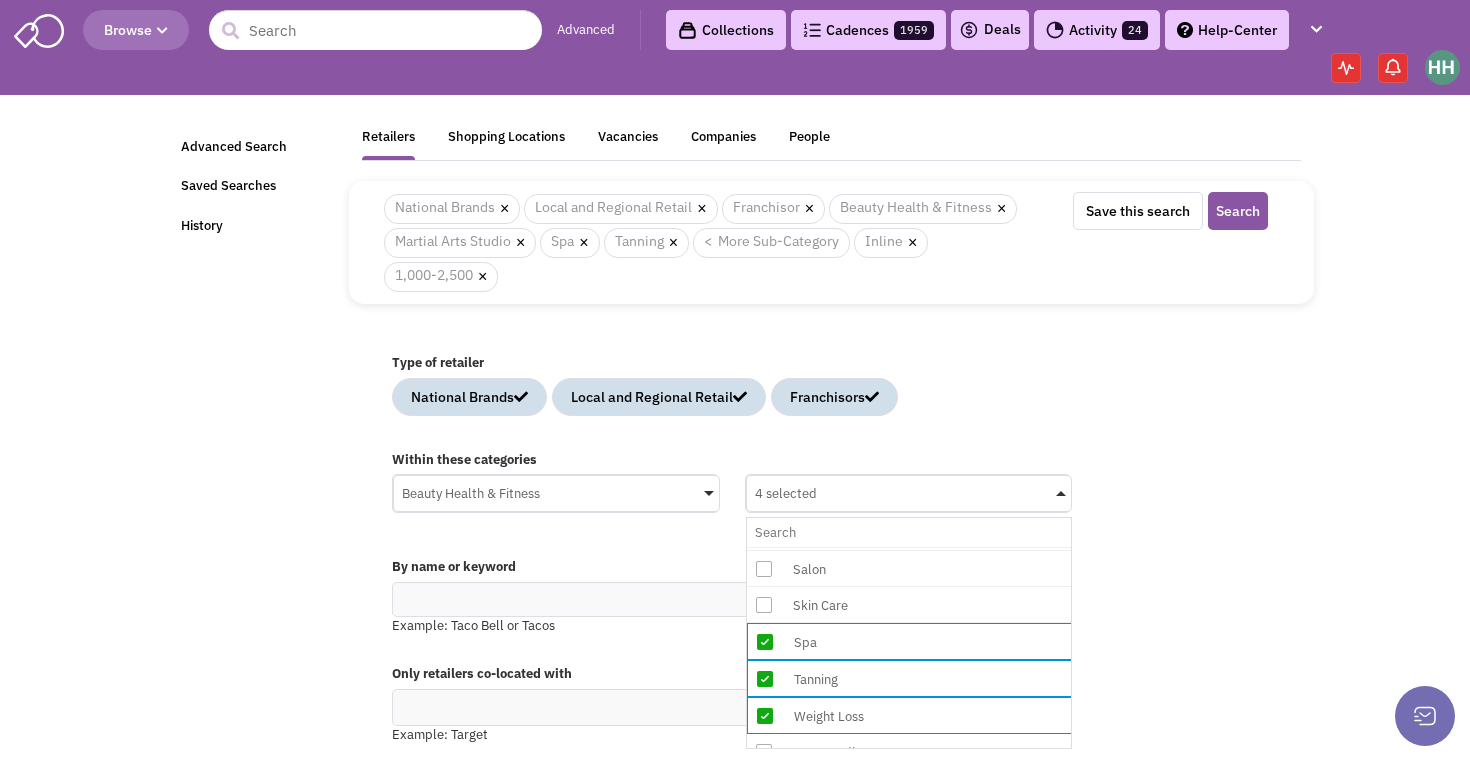 scroll, scrollTop: 442, scrollLeft: 0, axis: vertical 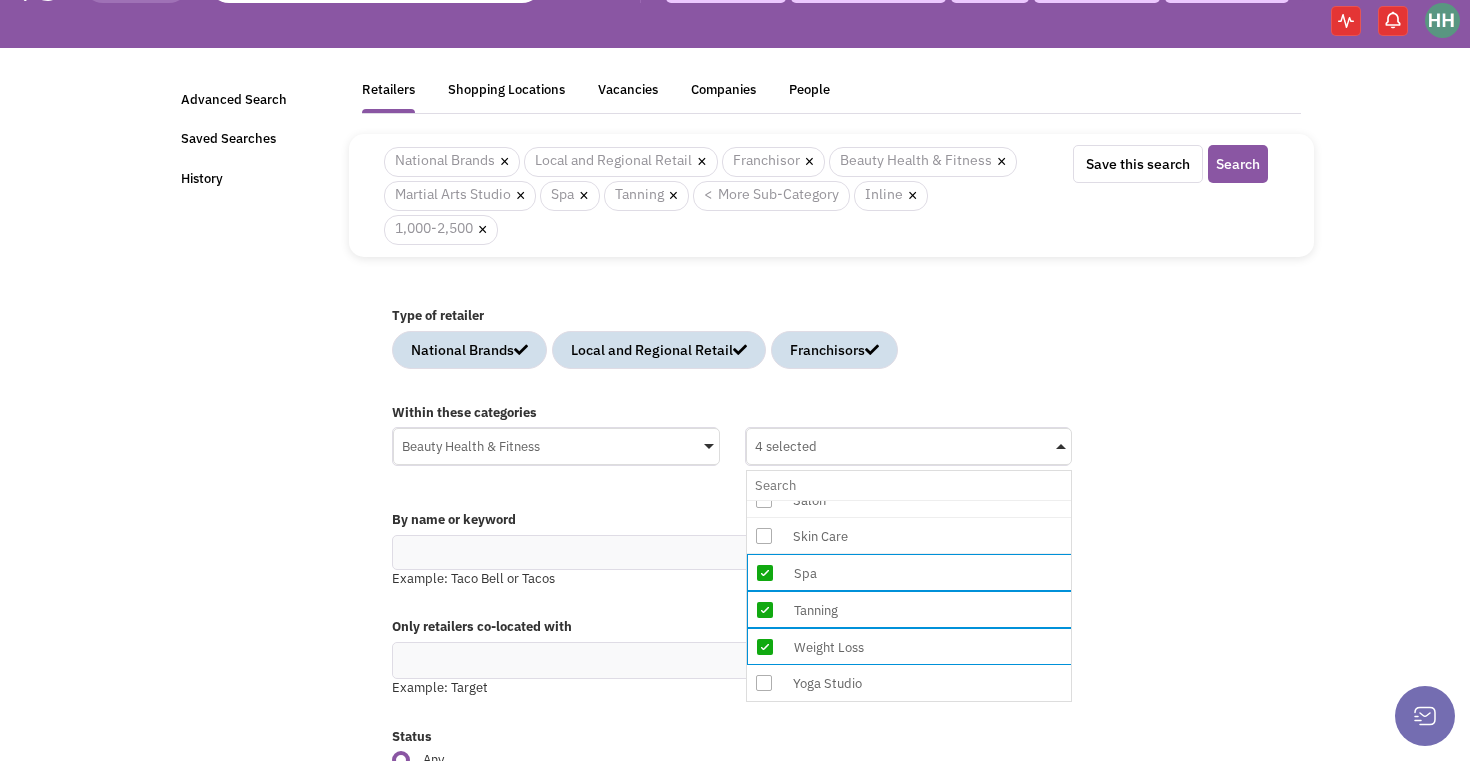 click at bounding box center (764, 683) 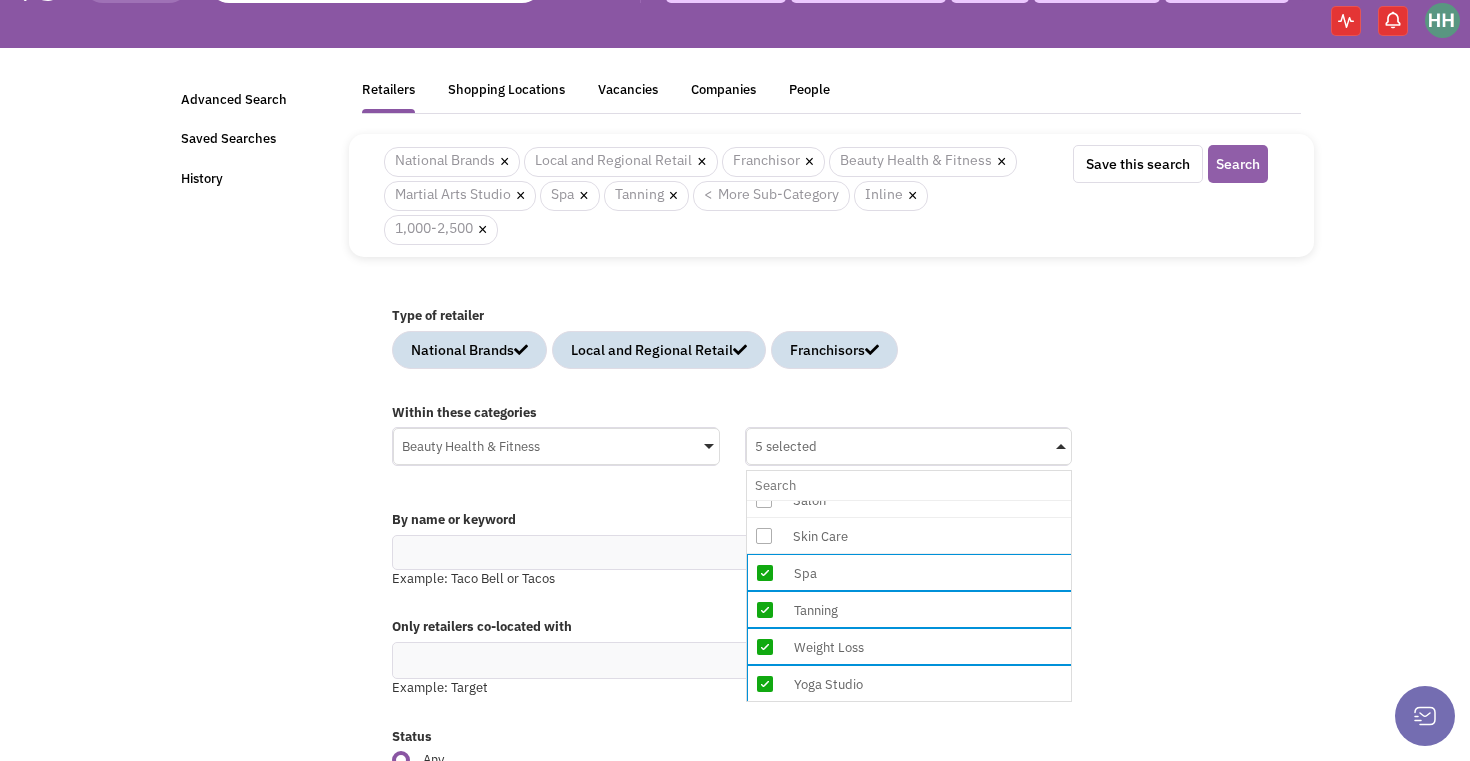 click on "Search" at bounding box center (1238, 164) 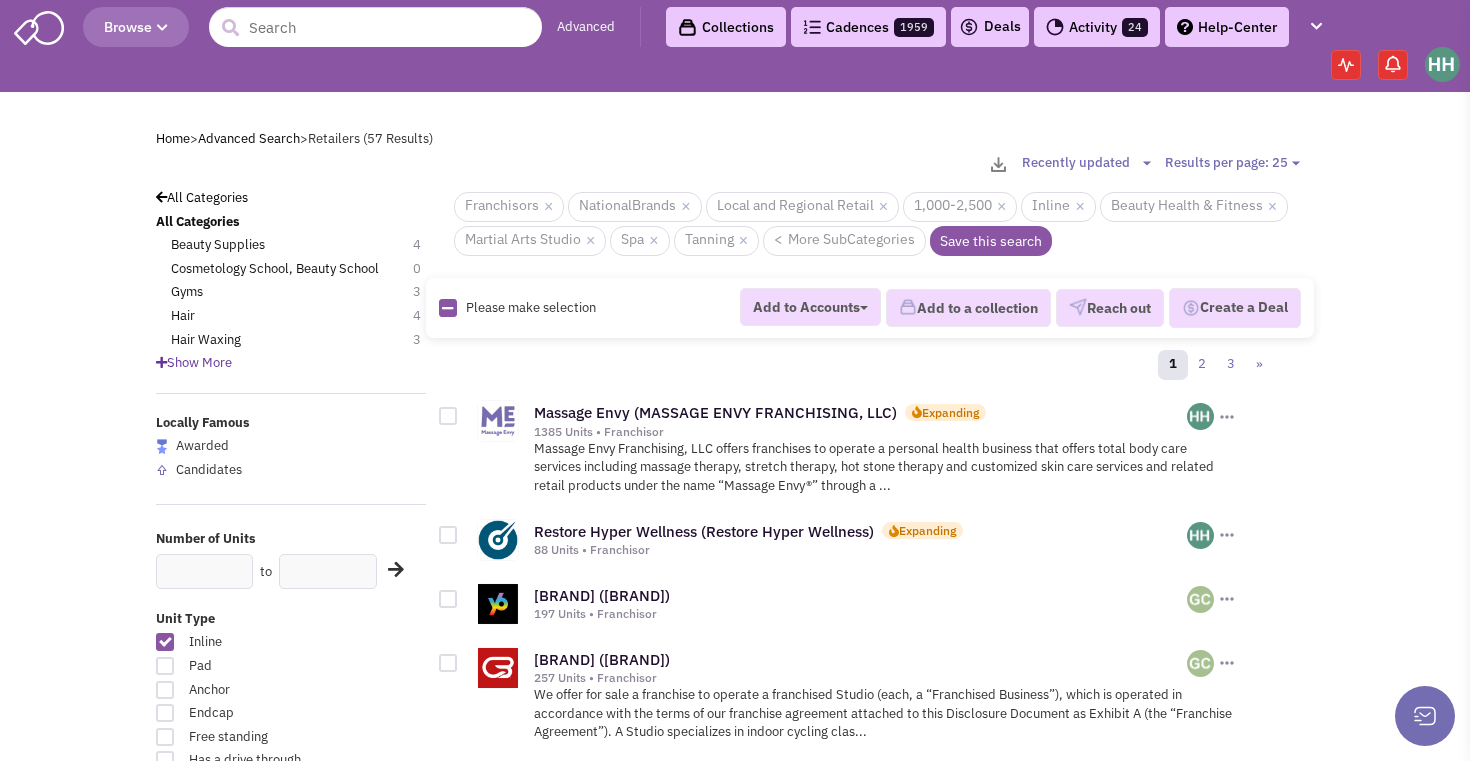scroll, scrollTop: 0, scrollLeft: 0, axis: both 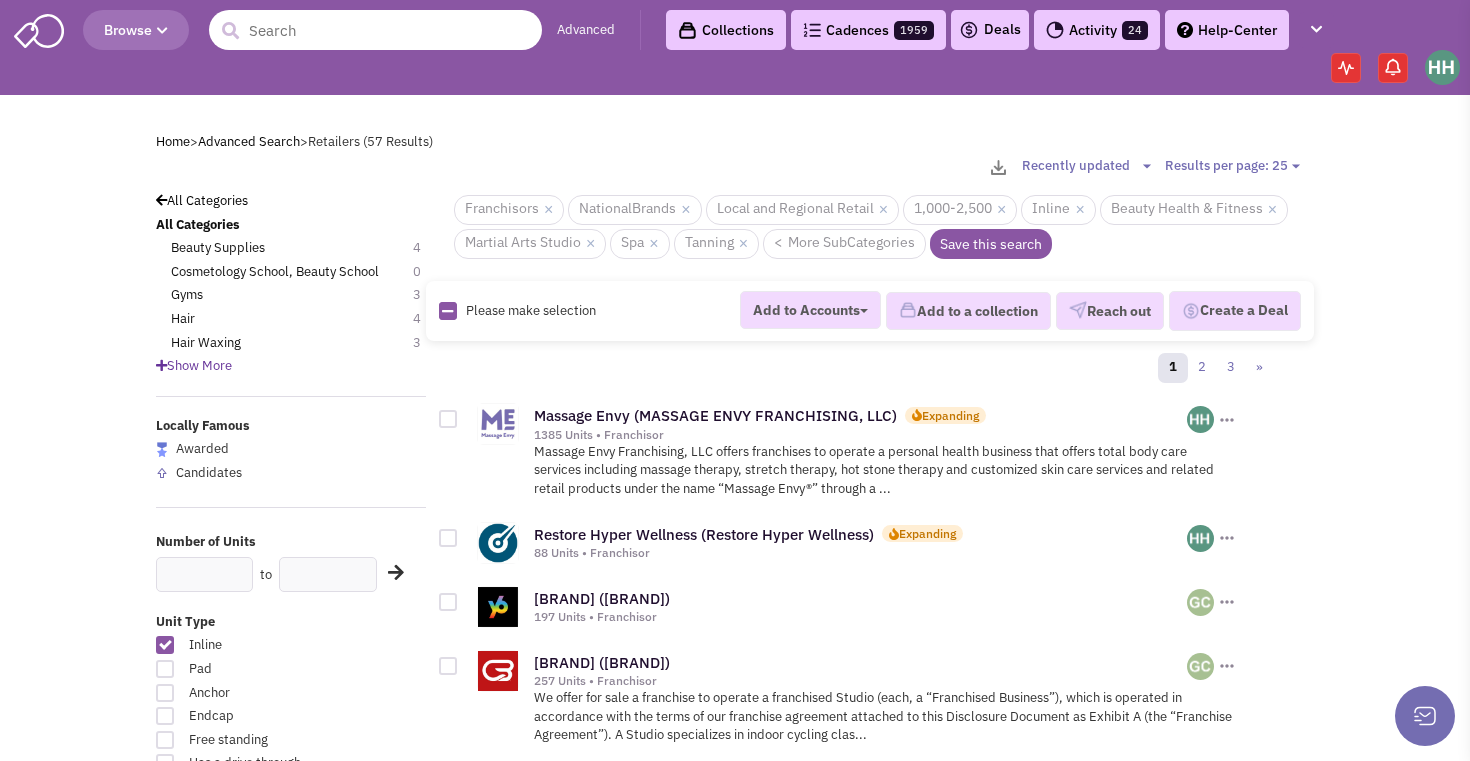 click at bounding box center [375, 30] 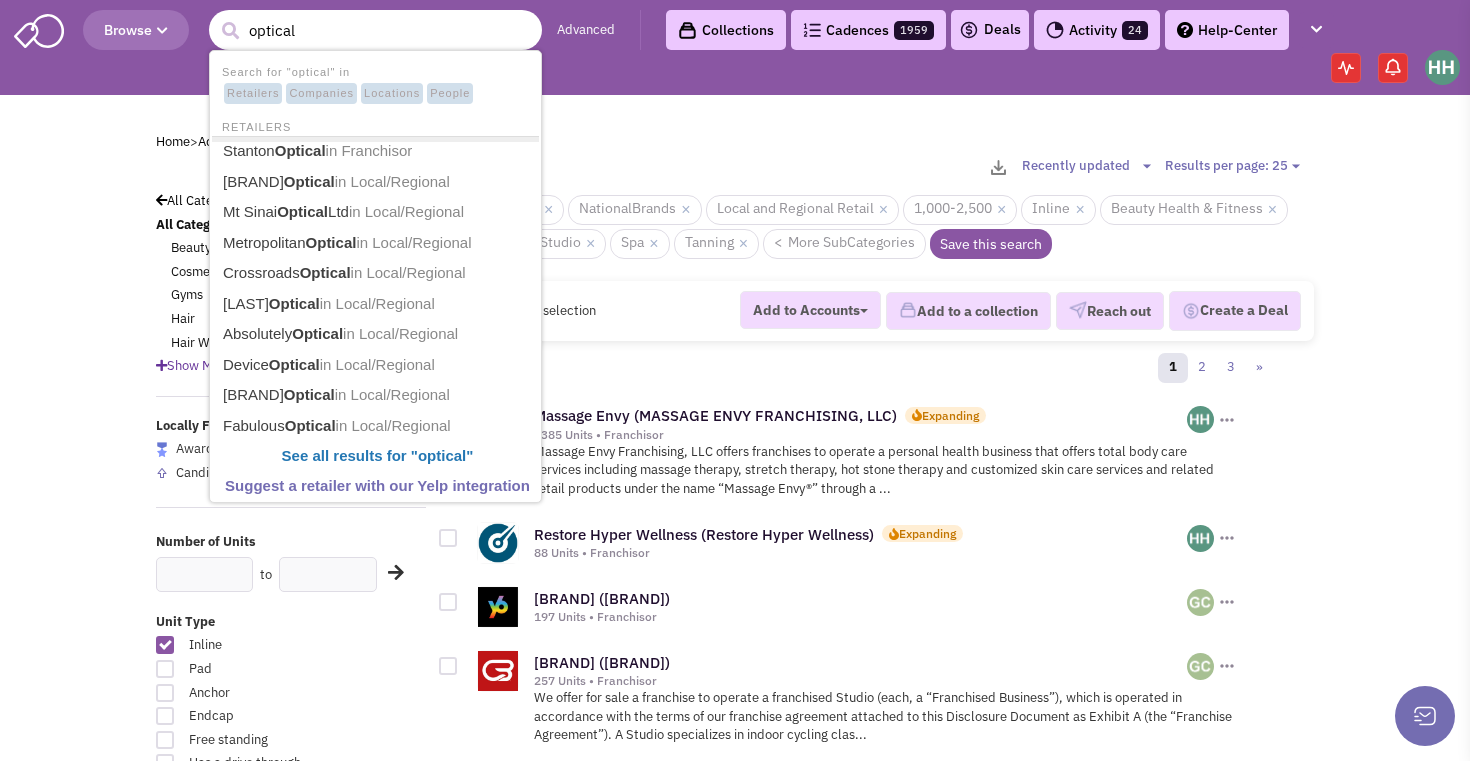 type on "optical" 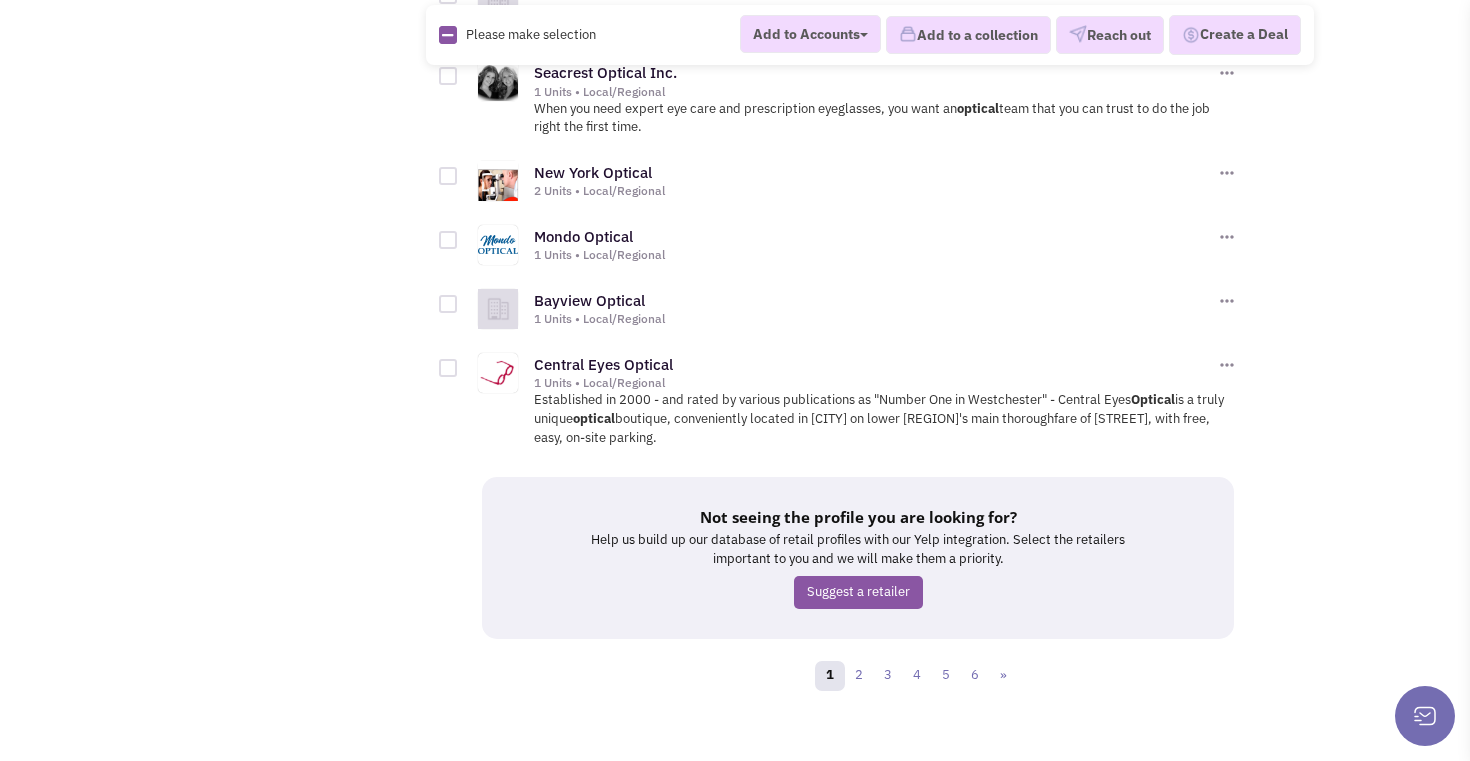 scroll, scrollTop: 1810, scrollLeft: 0, axis: vertical 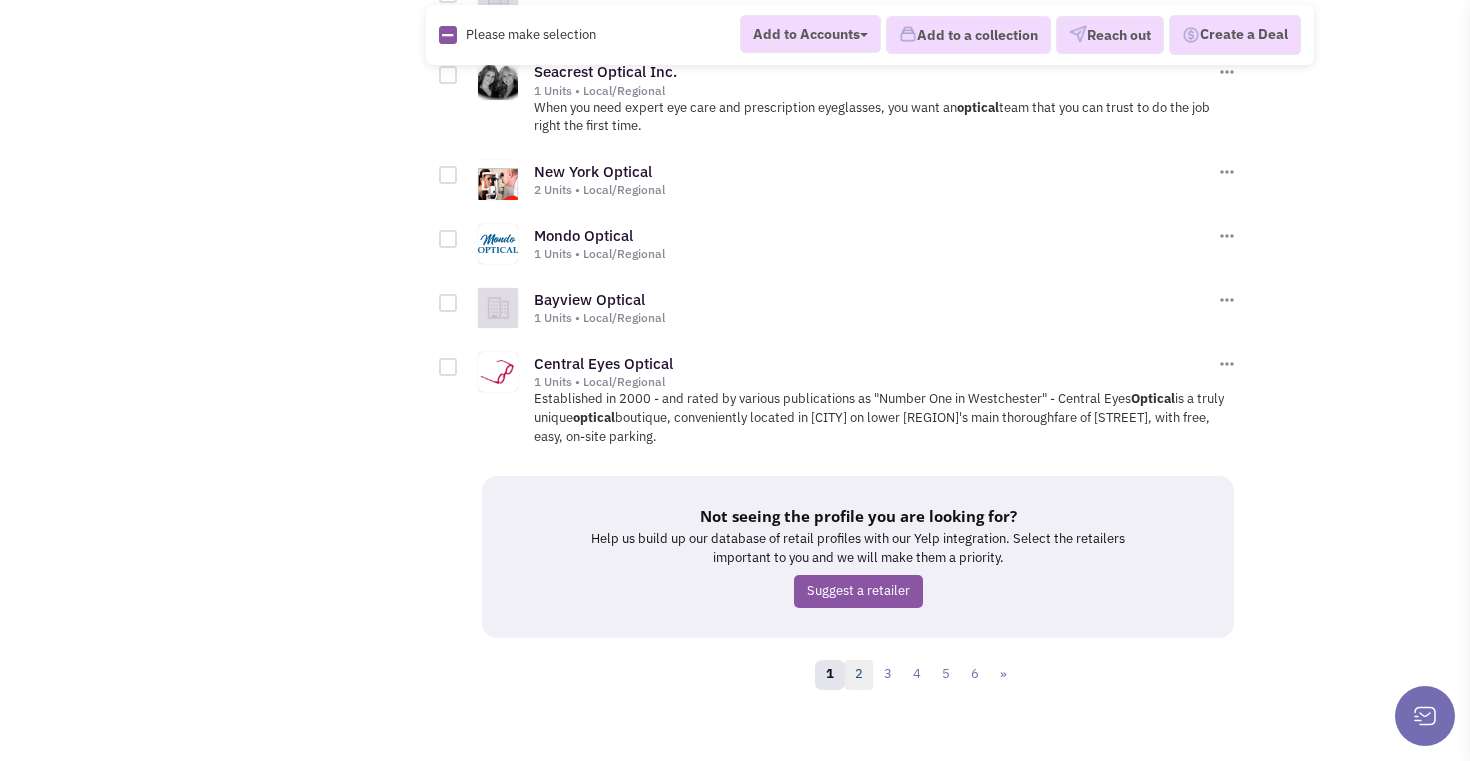 click on "2" at bounding box center (859, 675) 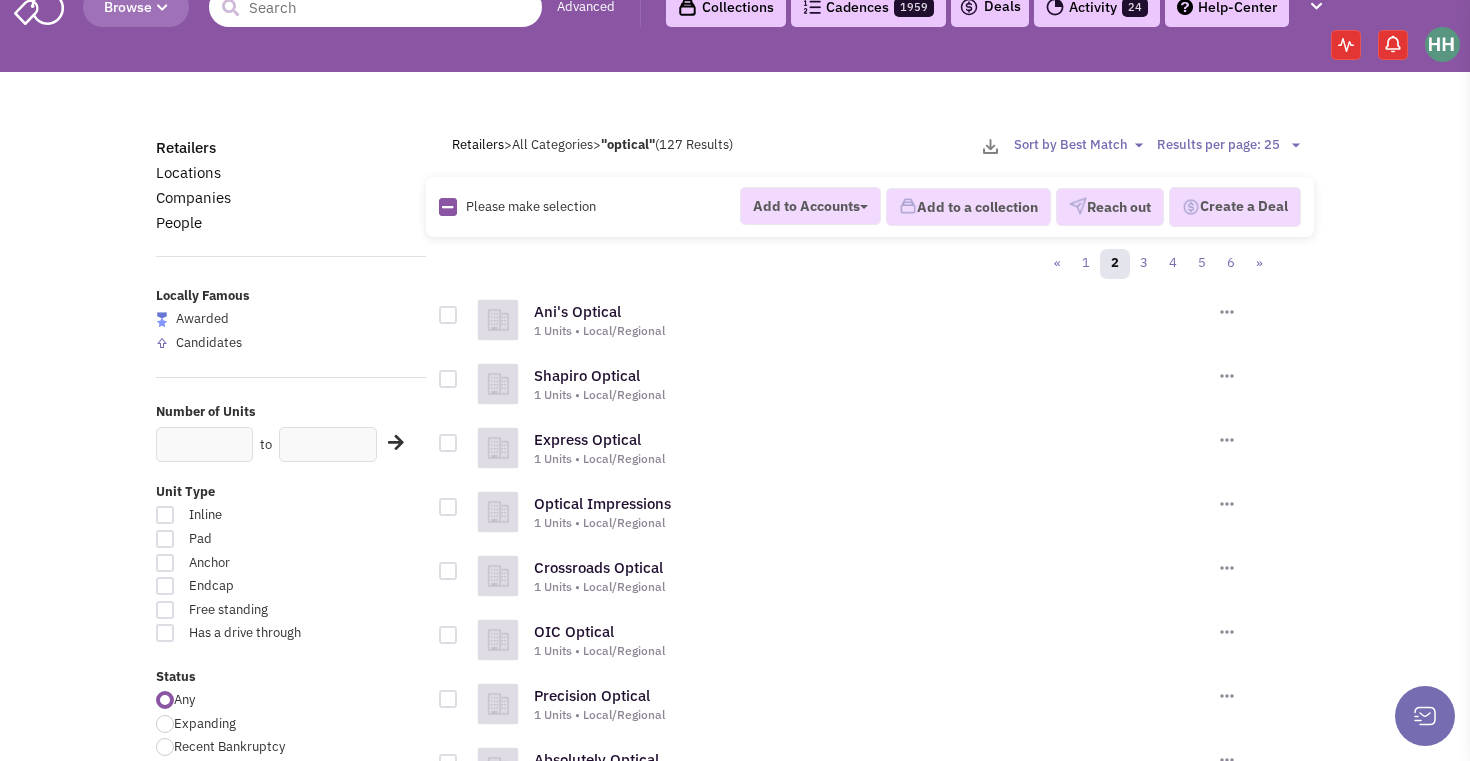 scroll, scrollTop: 0, scrollLeft: 0, axis: both 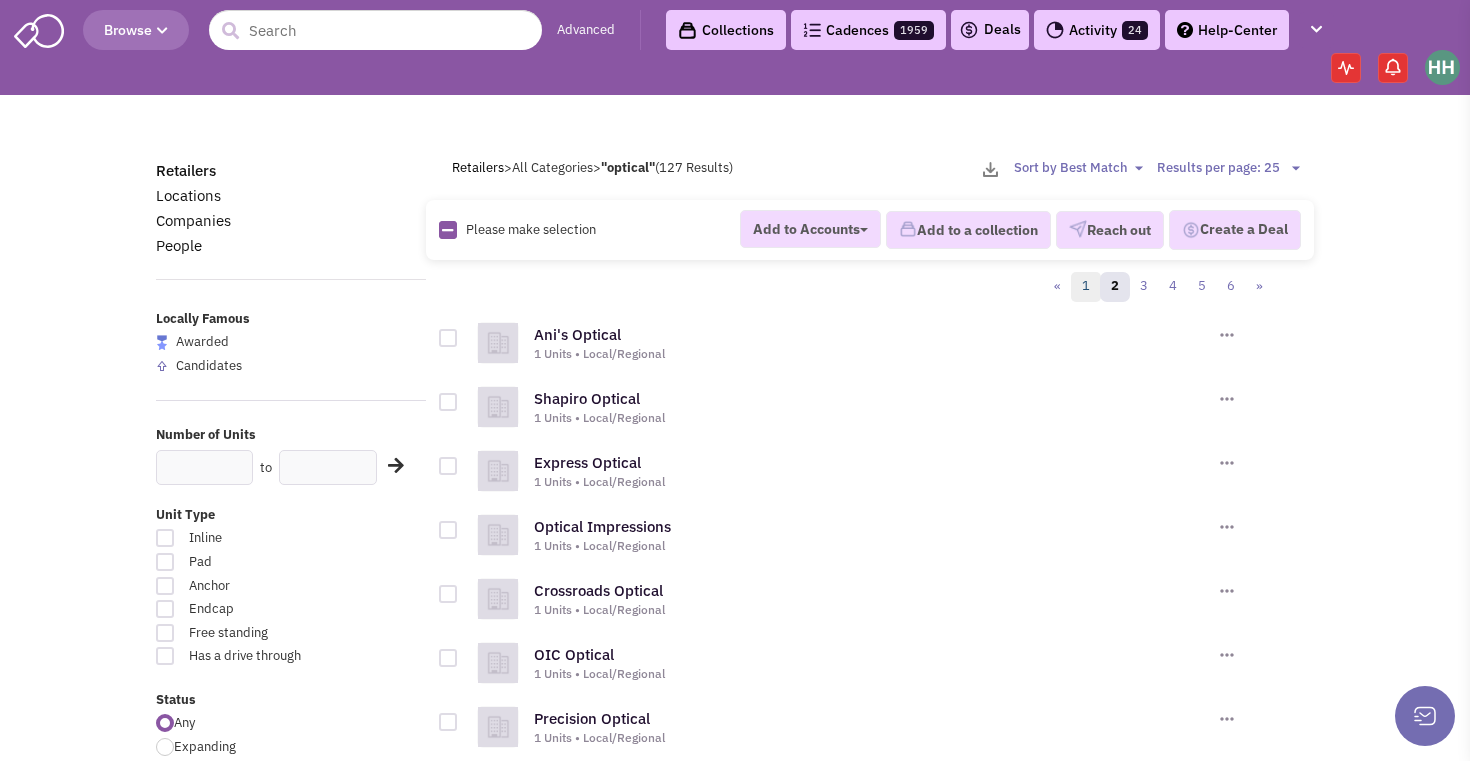 click on "1" at bounding box center (1086, 287) 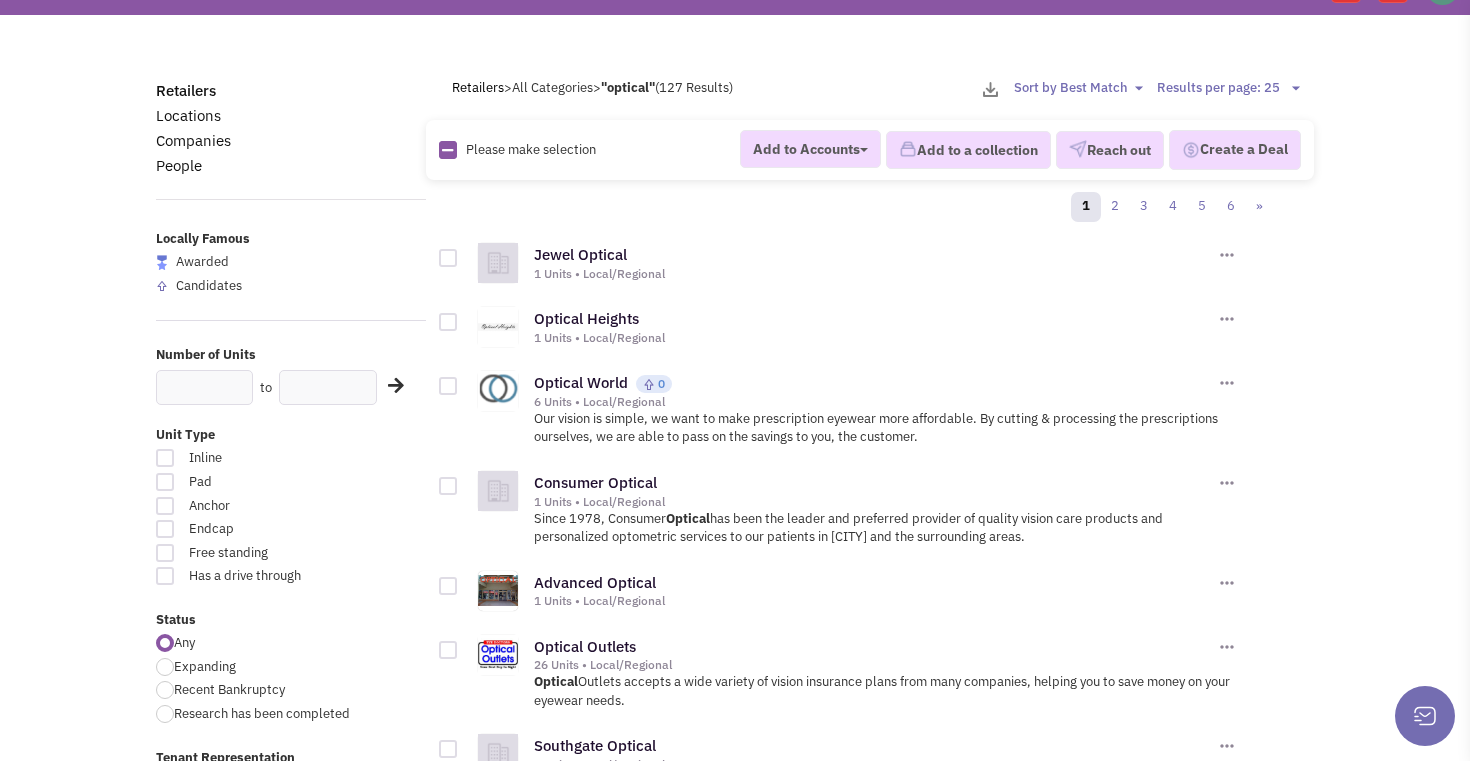 scroll, scrollTop: 86, scrollLeft: 0, axis: vertical 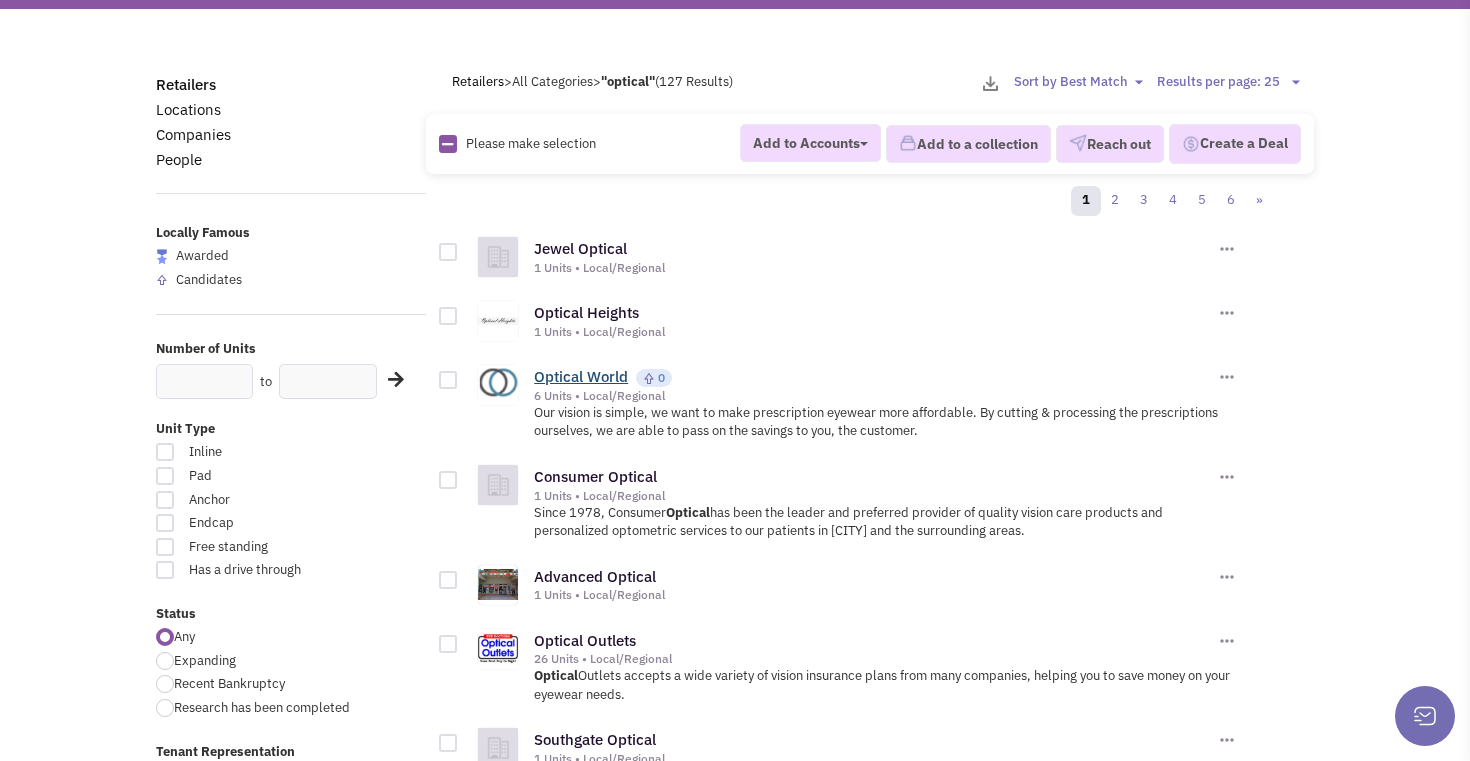 click on "Optical World" at bounding box center [581, 376] 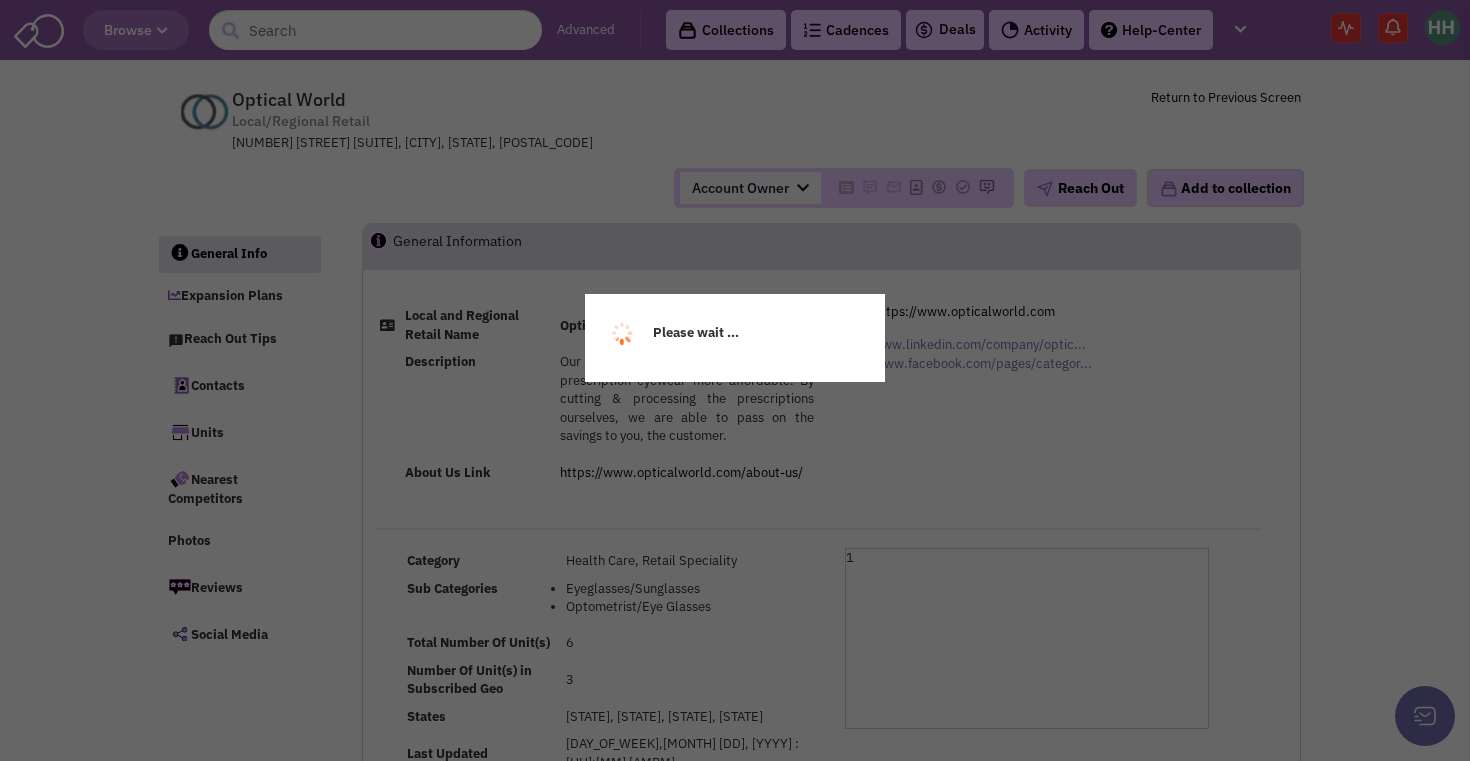 scroll, scrollTop: 0, scrollLeft: 0, axis: both 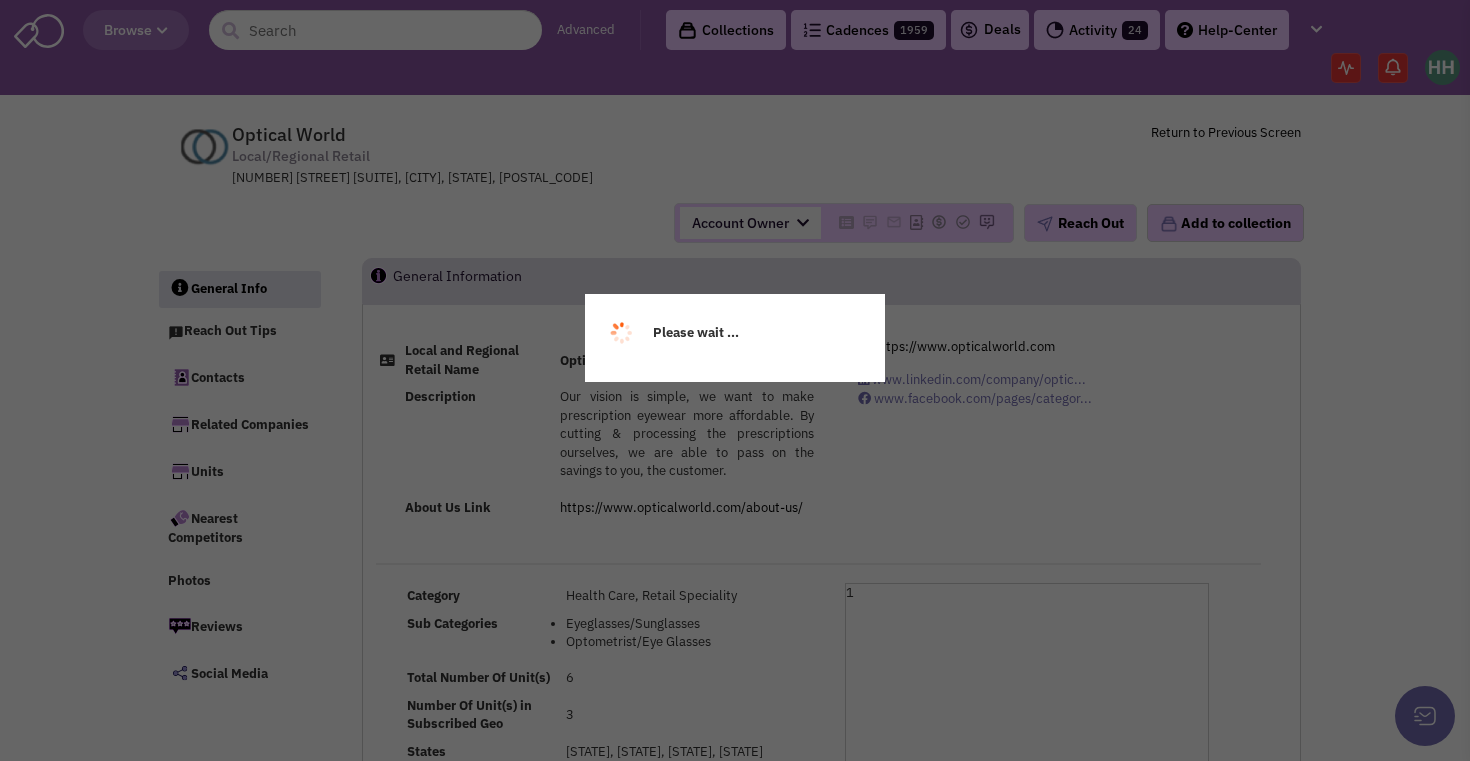 select 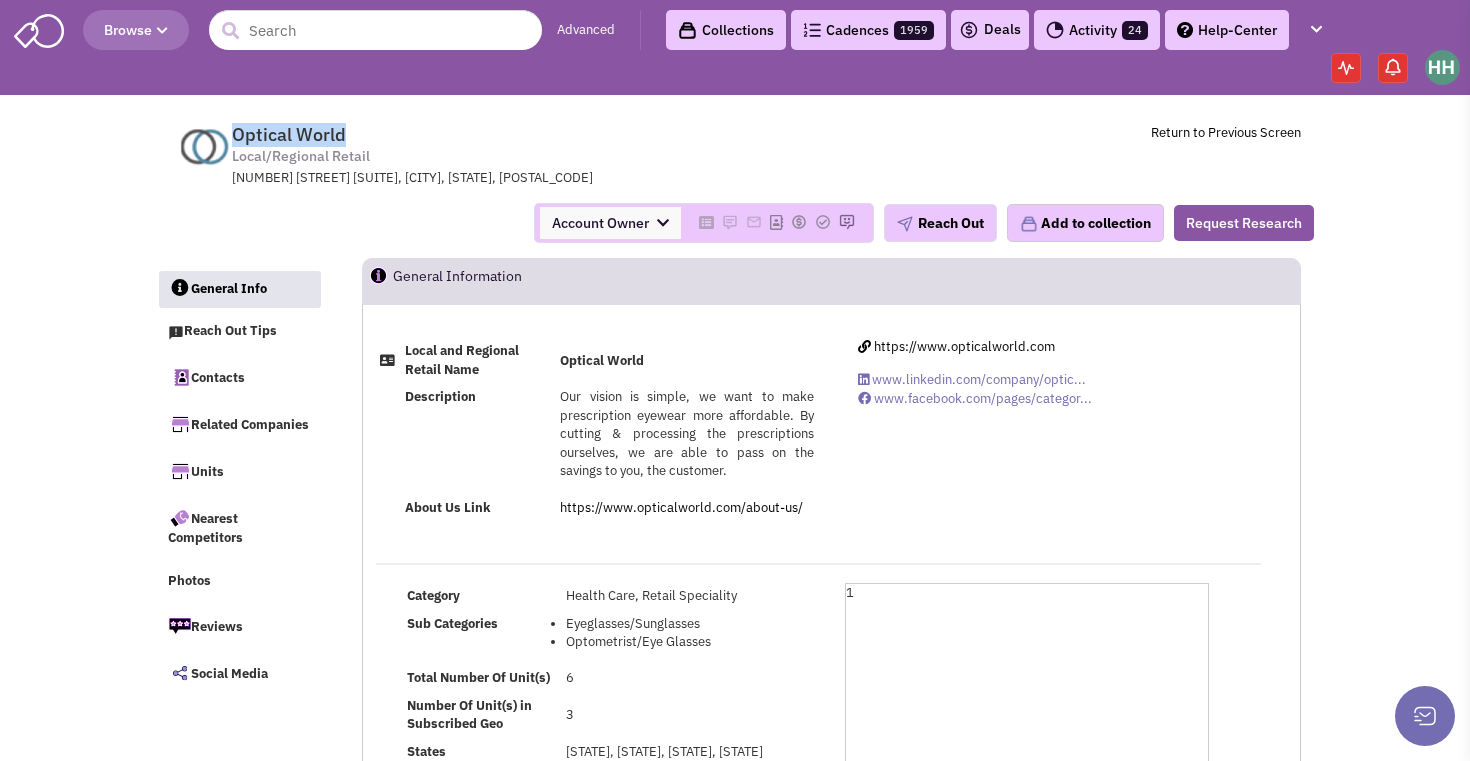 drag, startPoint x: 237, startPoint y: 128, endPoint x: 379, endPoint y: 130, distance: 142.01408 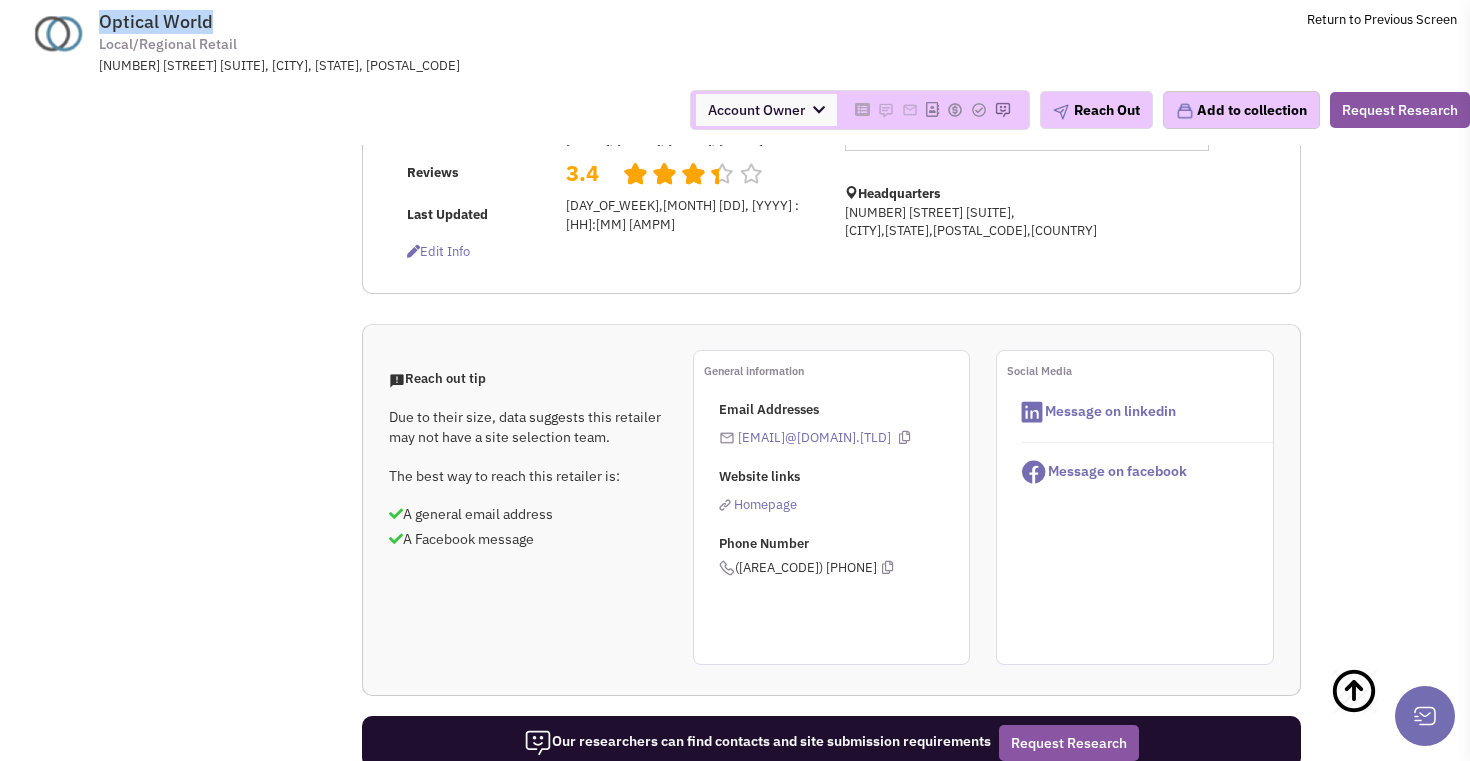 scroll, scrollTop: 474, scrollLeft: 0, axis: vertical 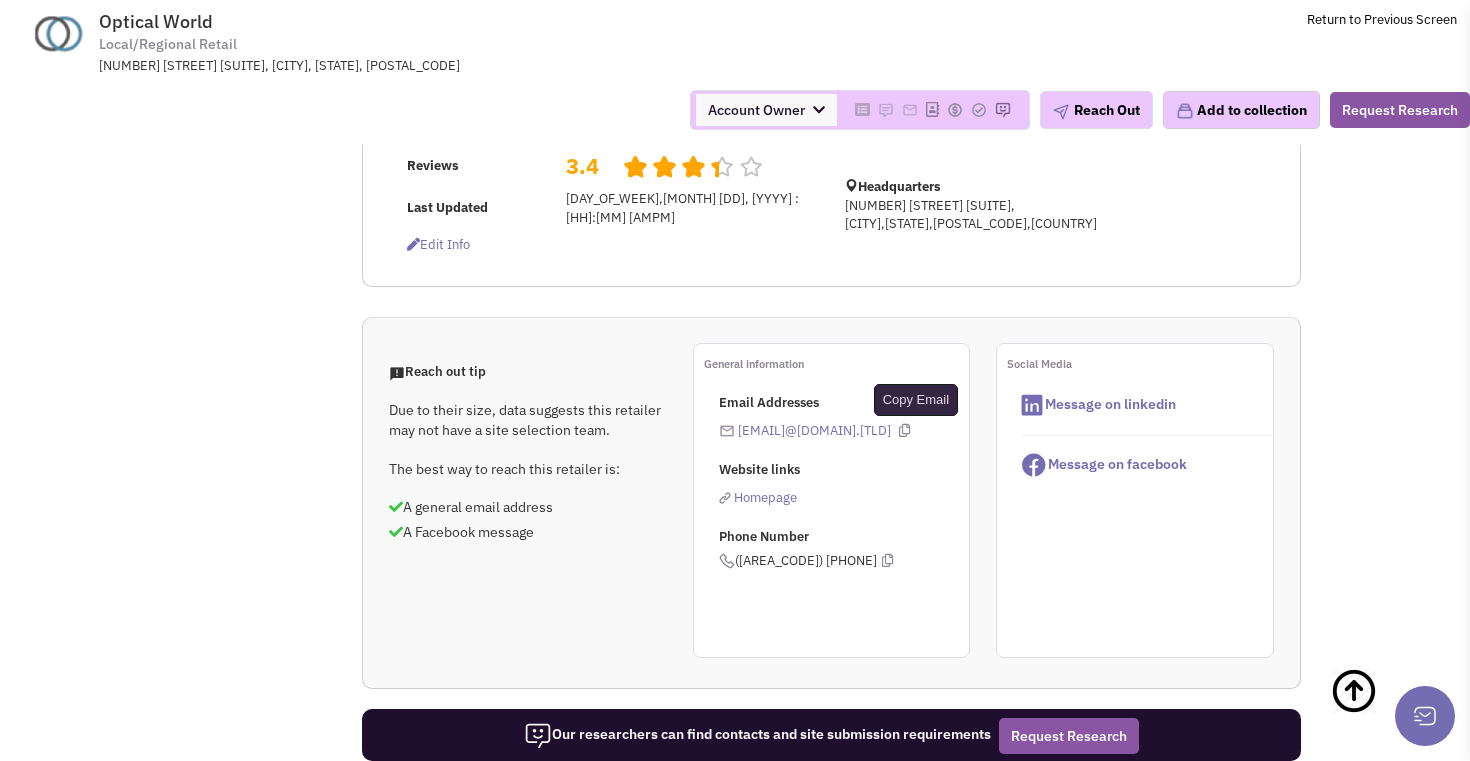 click at bounding box center (904, 430) 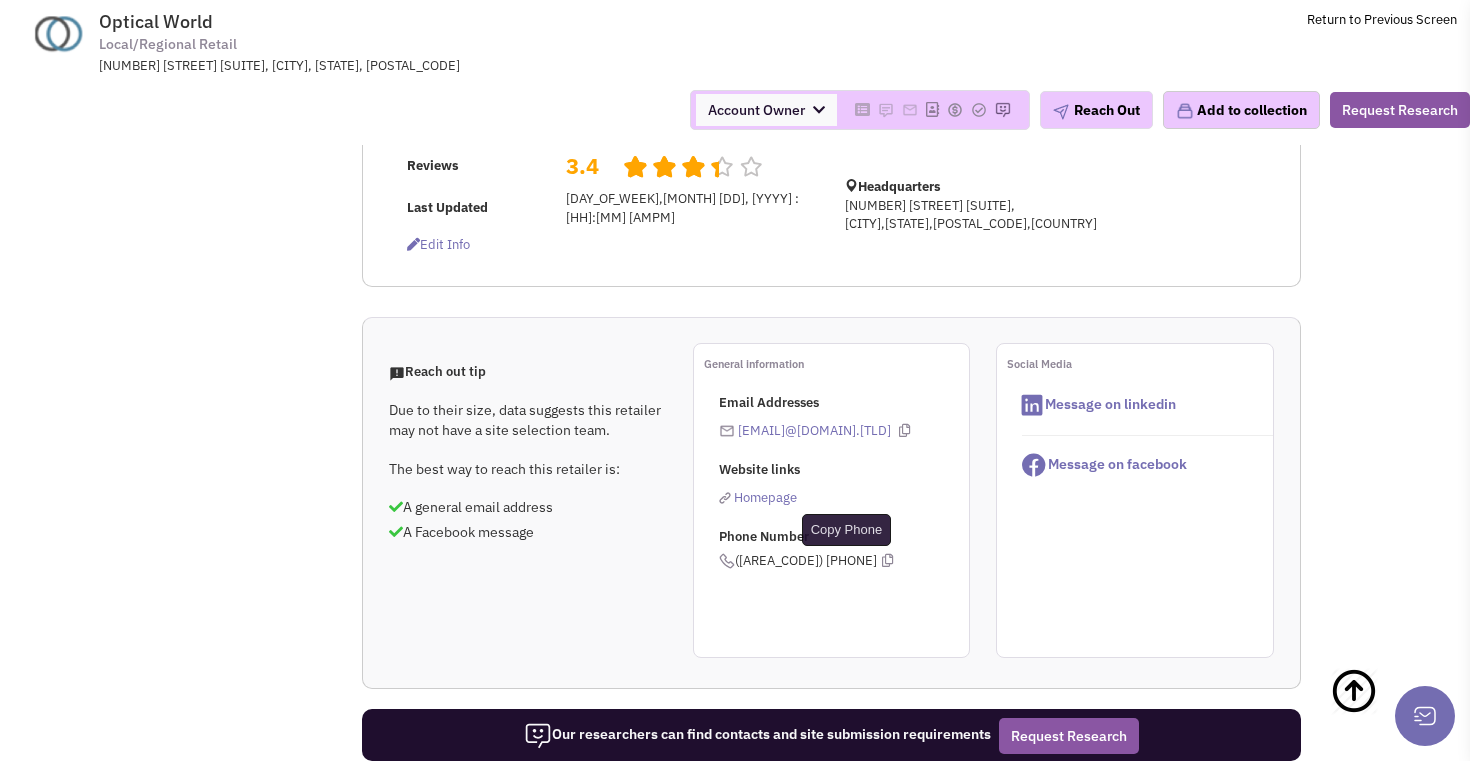 click at bounding box center (887, 560) 